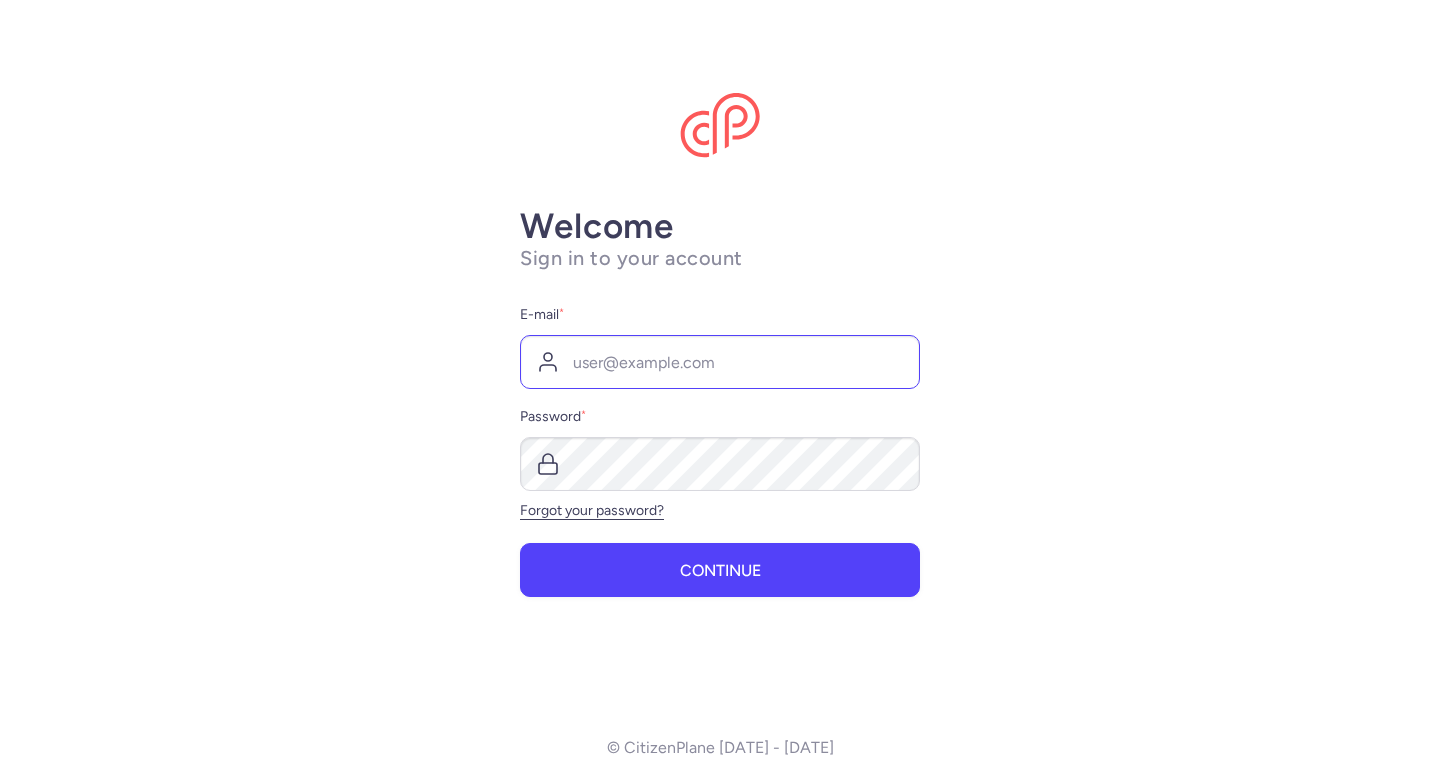click on "E-mail  *" at bounding box center (720, 362) 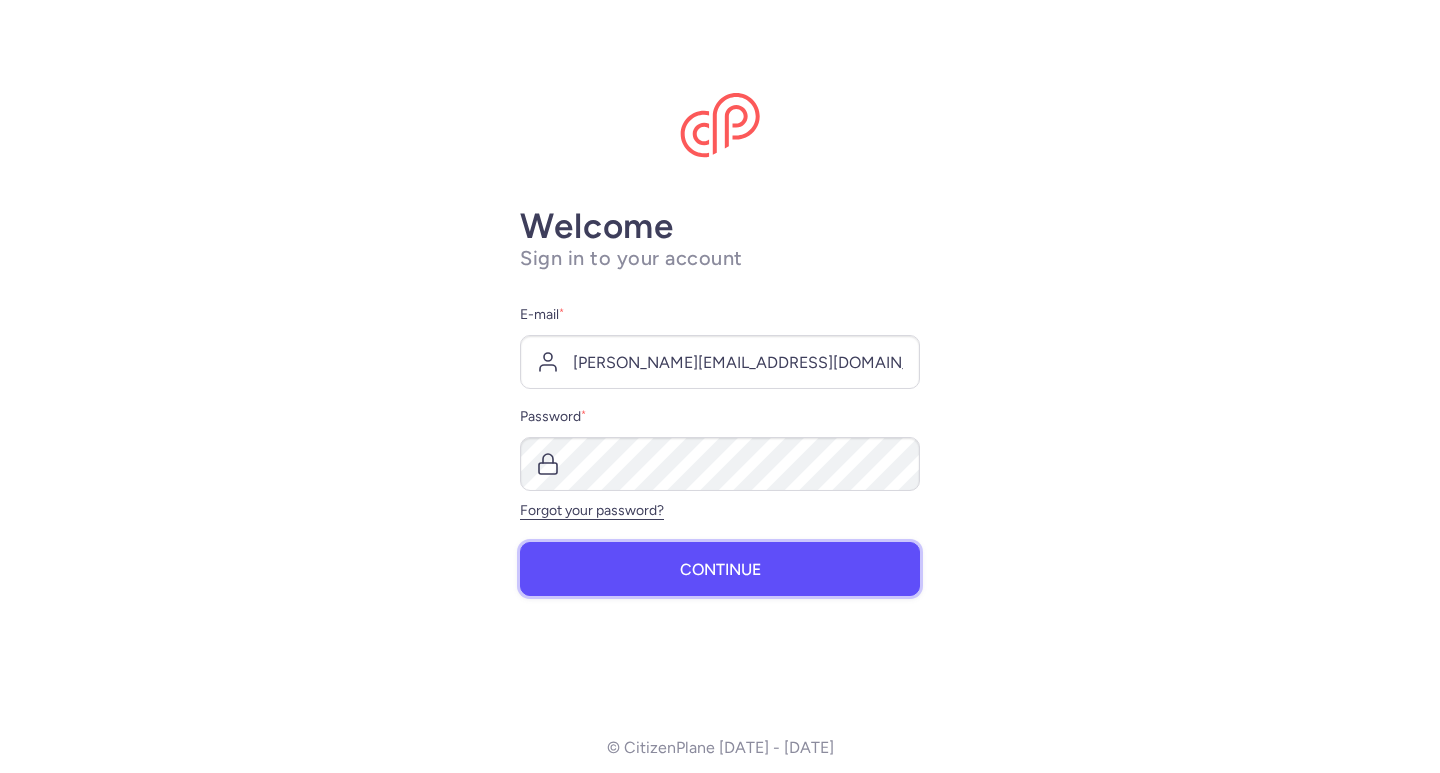 click on "Continue" at bounding box center [720, 569] 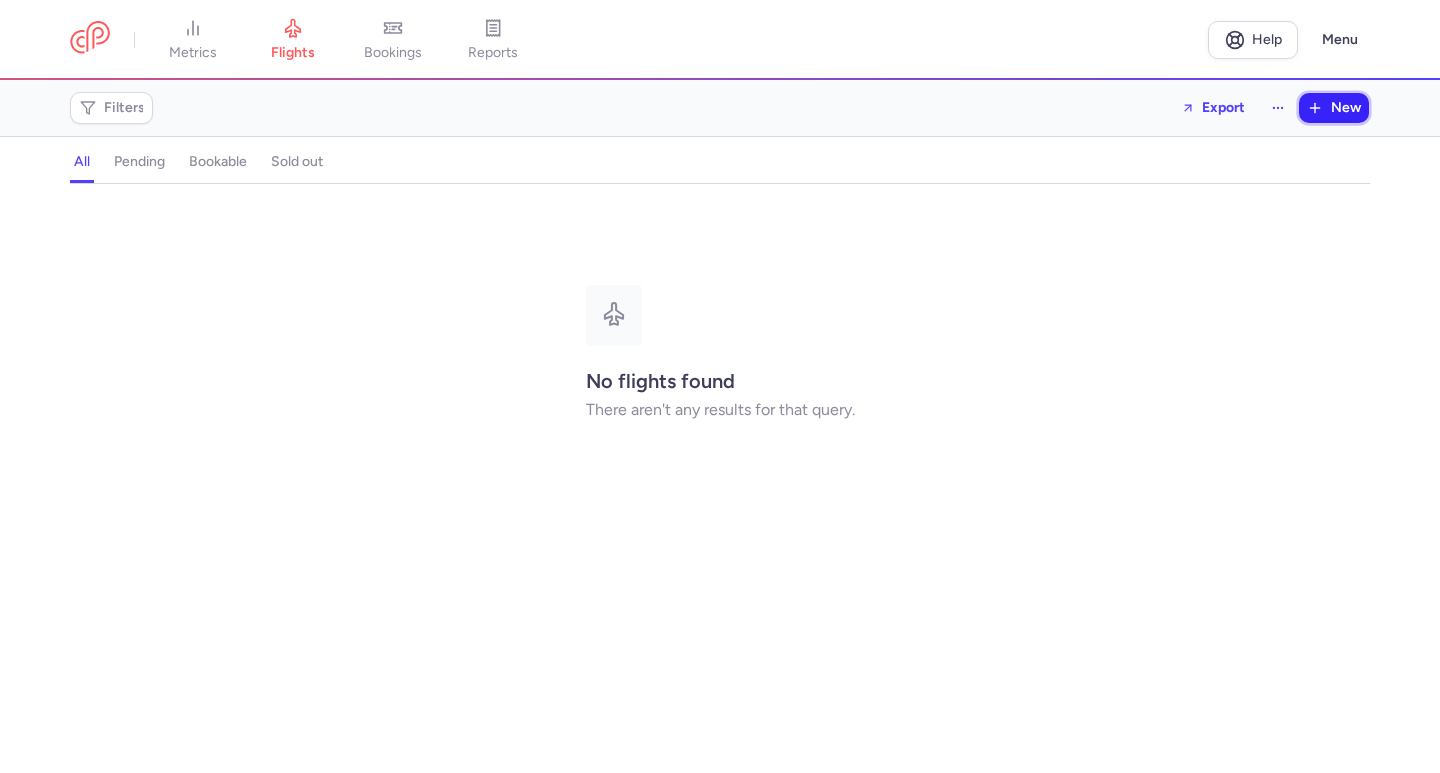click on "New" at bounding box center [1346, 108] 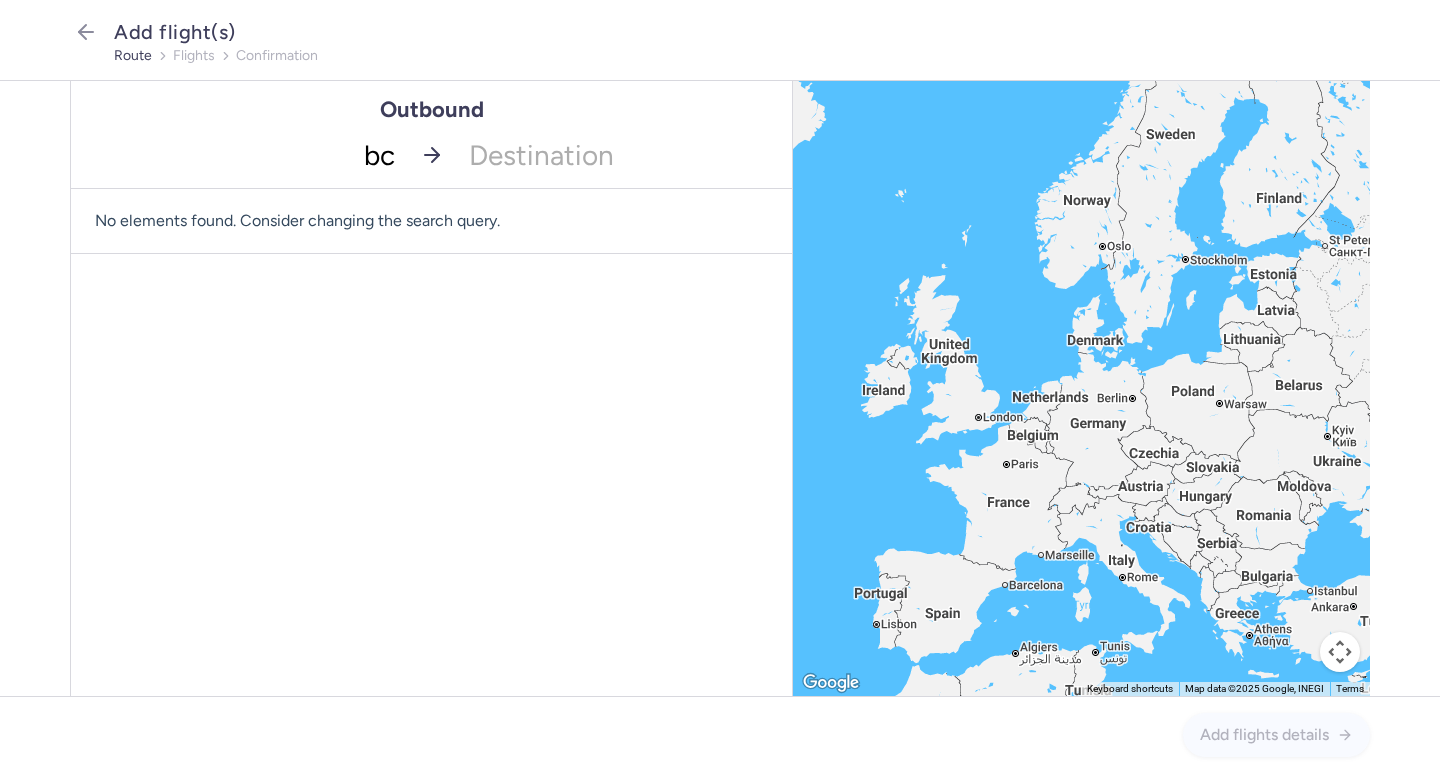 type on "bcn" 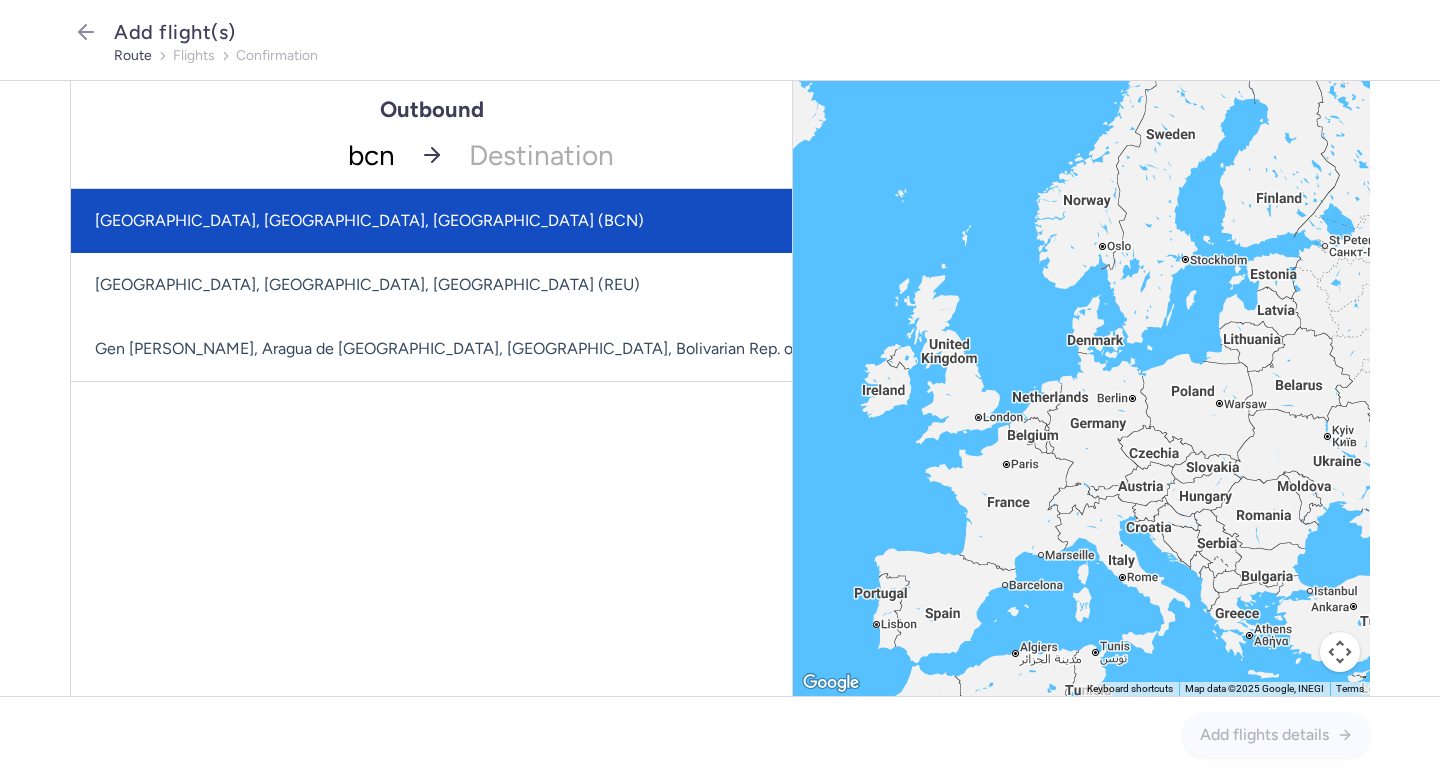 click on "[GEOGRAPHIC_DATA], [GEOGRAPHIC_DATA], [GEOGRAPHIC_DATA] (BCN)" at bounding box center (469, 221) 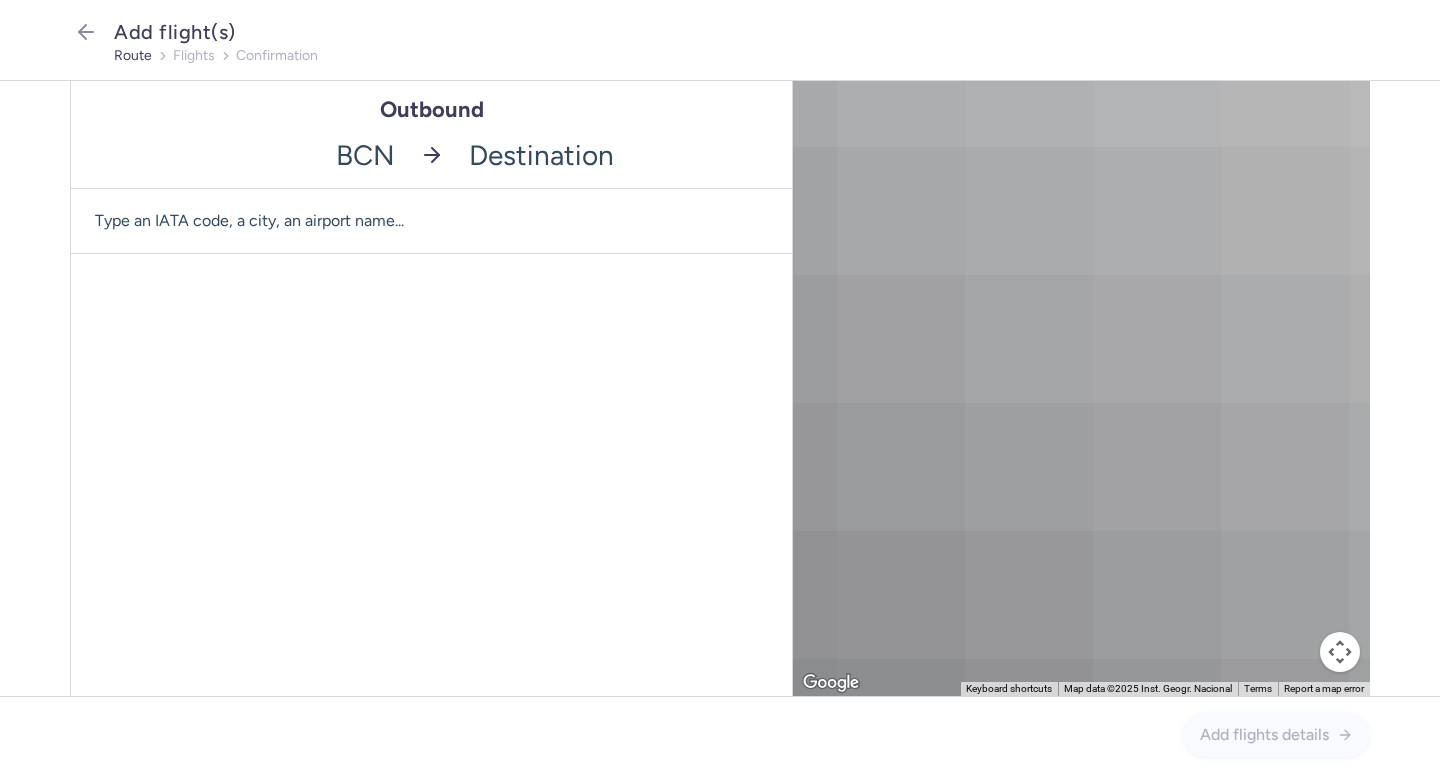 click 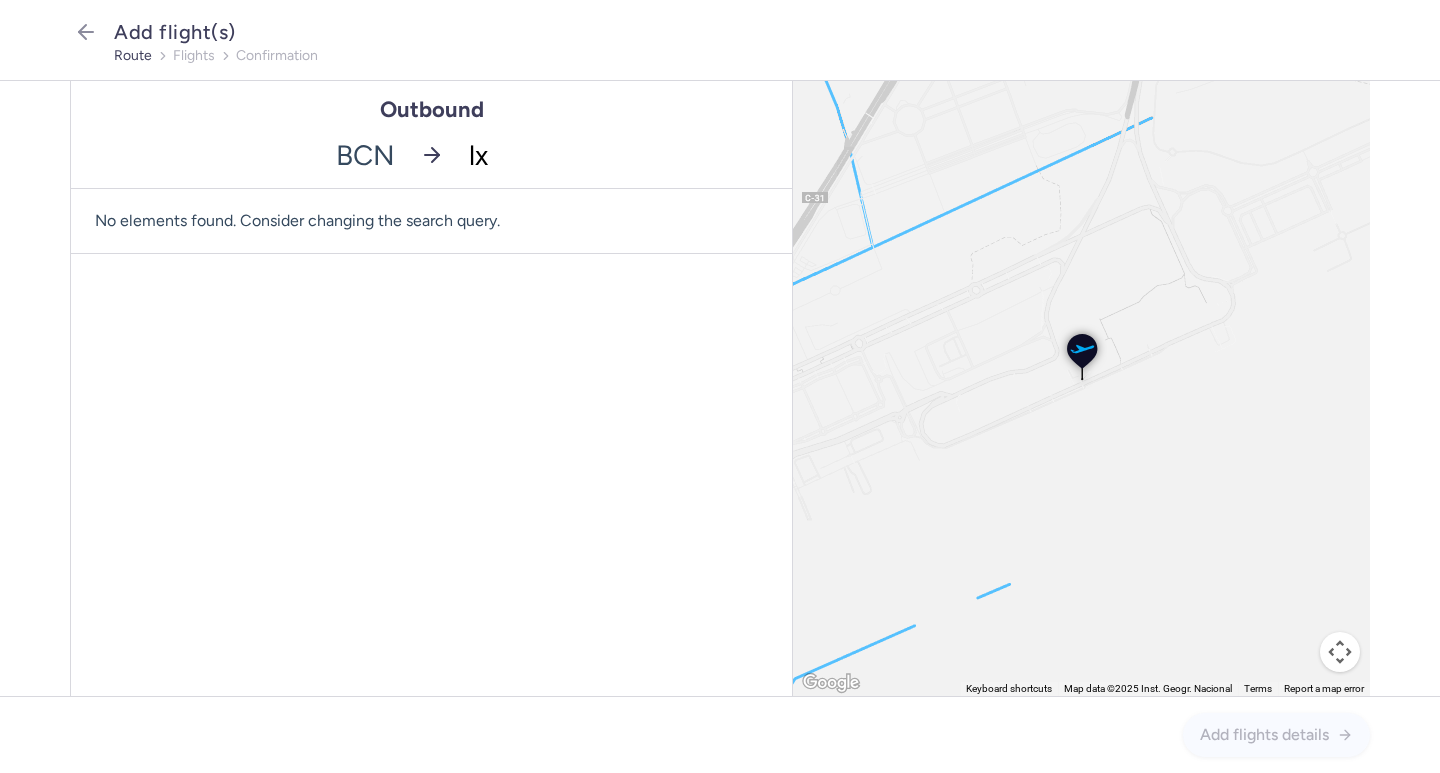 type on "lxr" 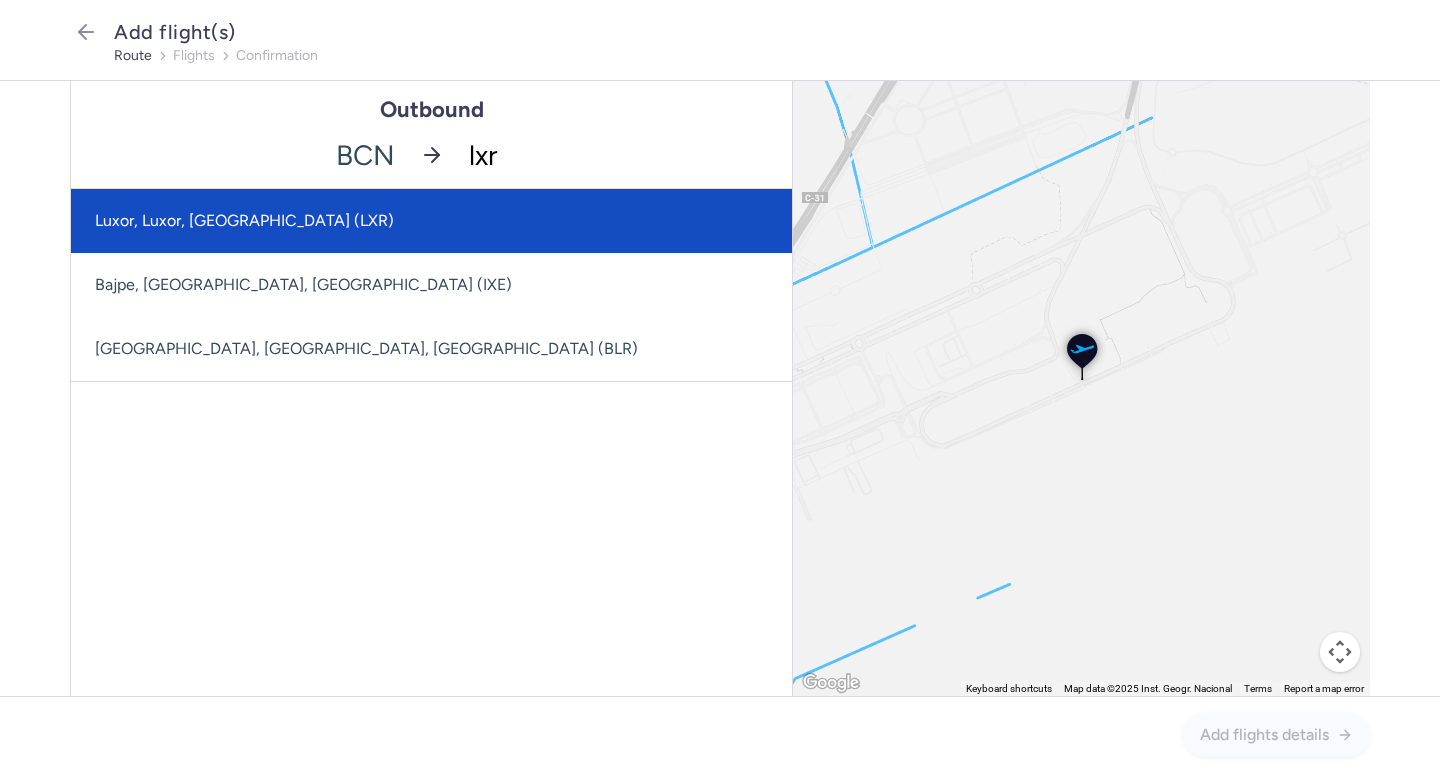 click on "Luxor, Luxor, [GEOGRAPHIC_DATA] (LXR)" at bounding box center [431, 221] 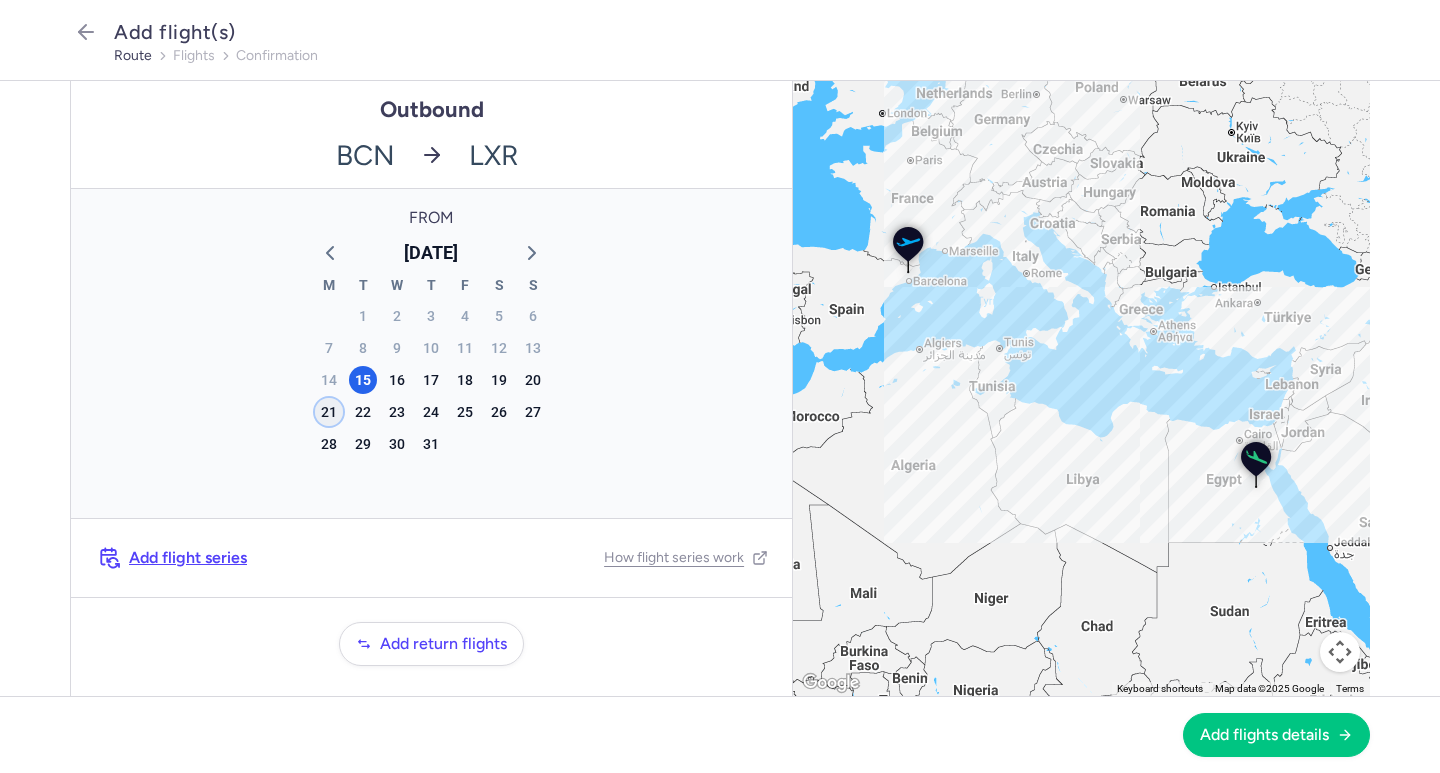 click on "21" 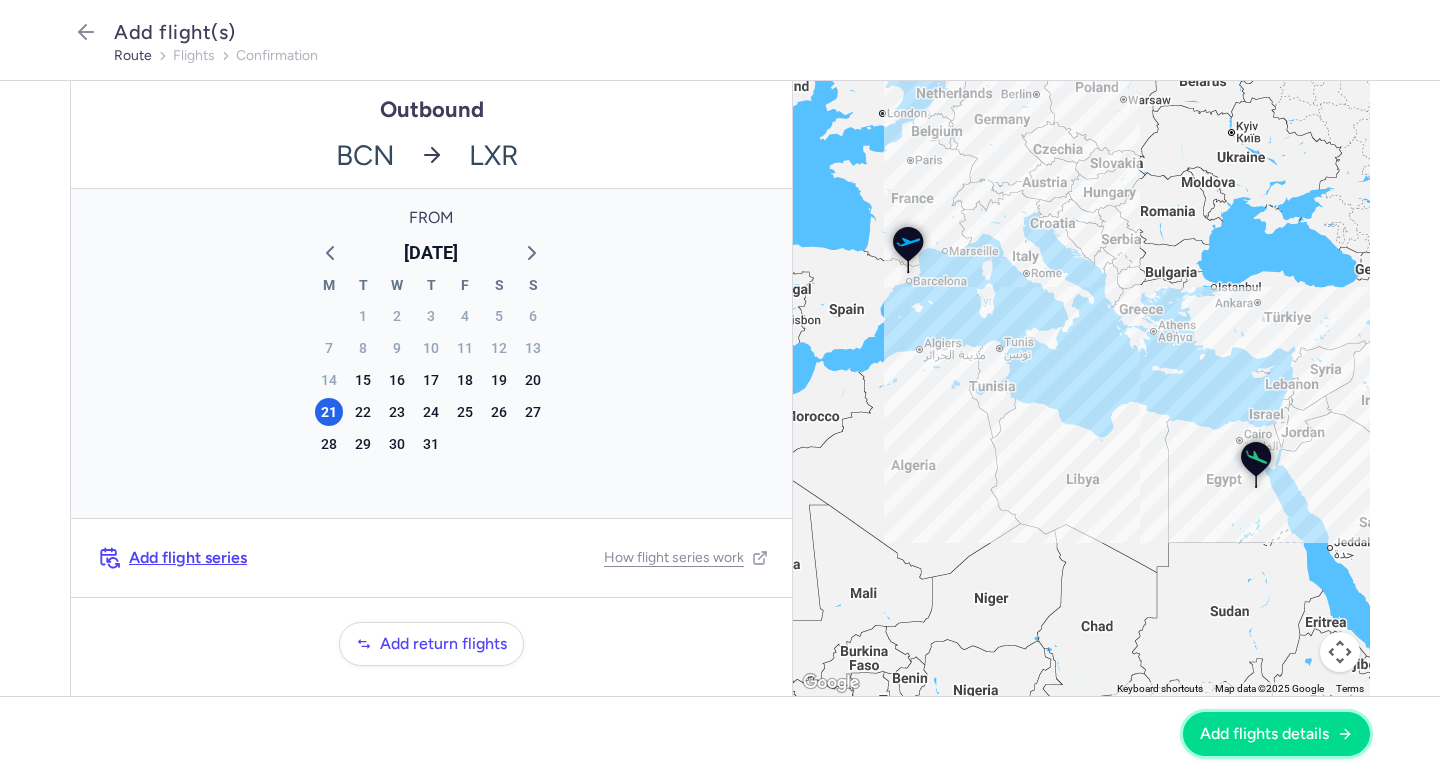 click on "Add flights details" at bounding box center [1276, 734] 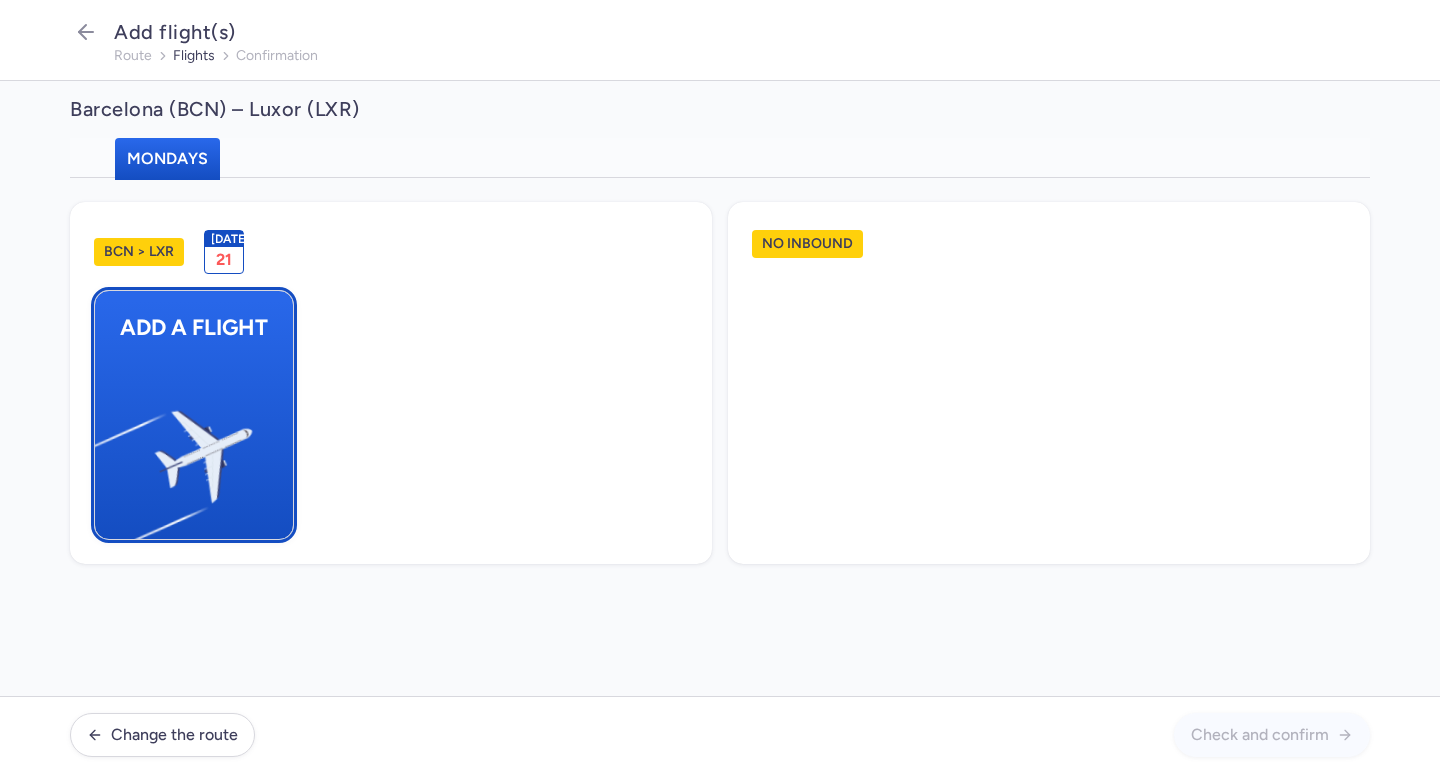 click at bounding box center (105, 448) 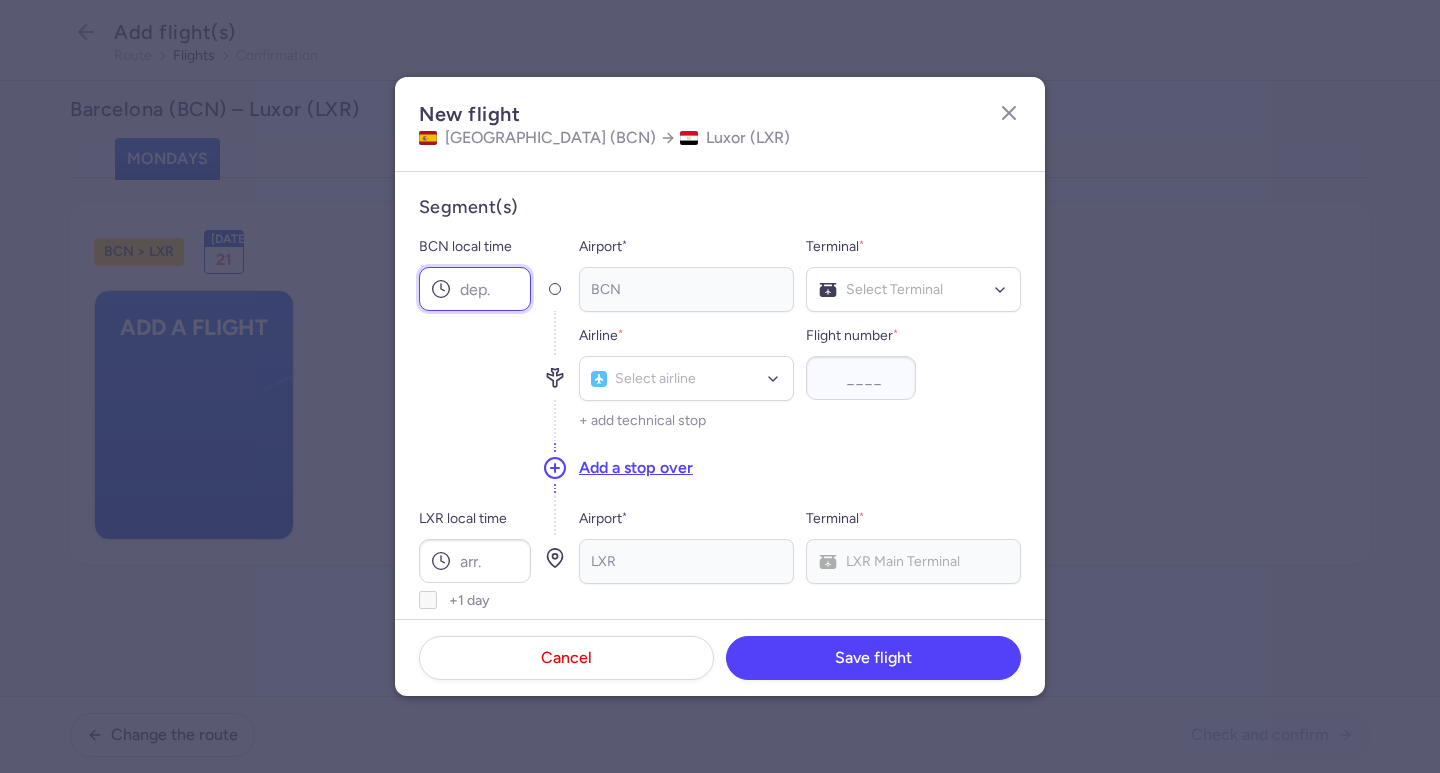 click on "BCN local time" at bounding box center (475, 289) 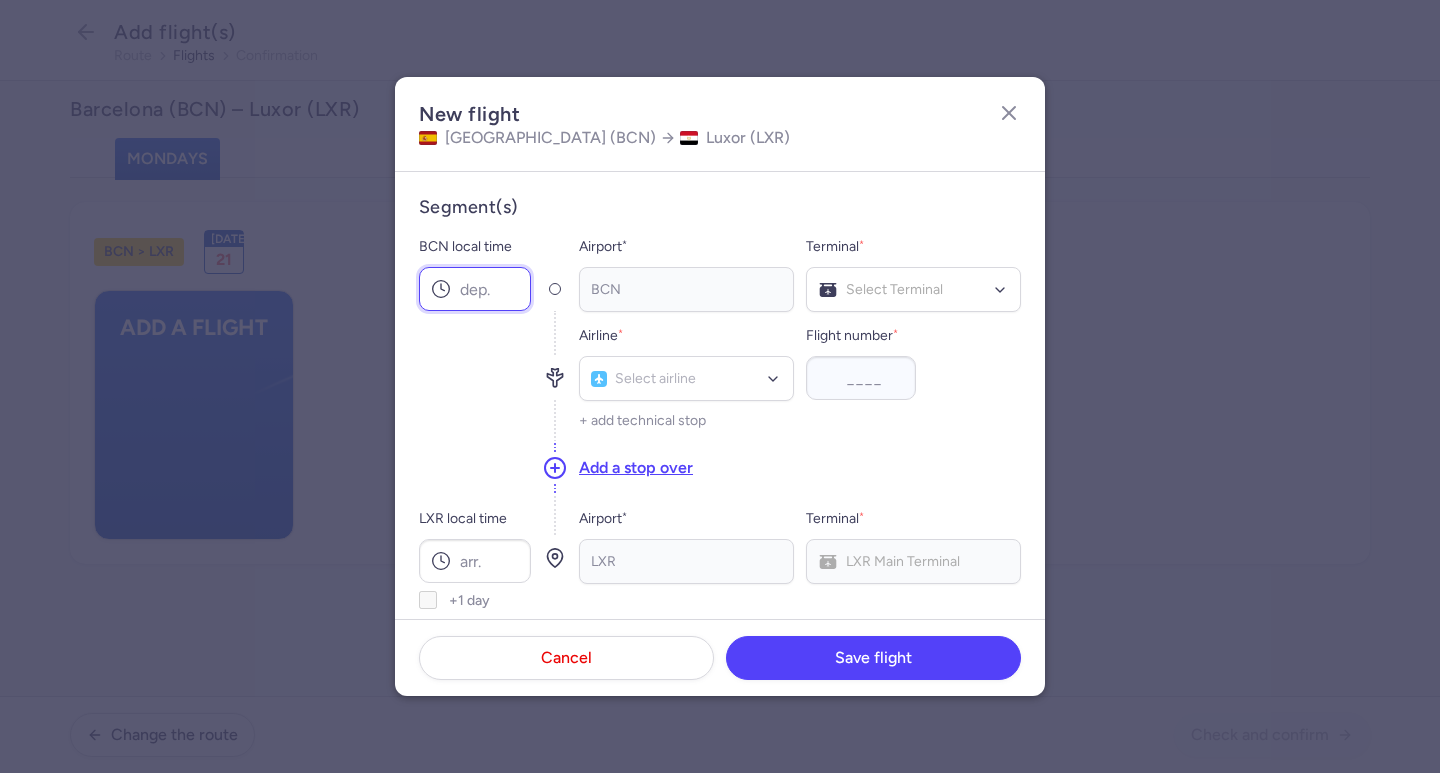 click on "BCN local time" at bounding box center [475, 289] 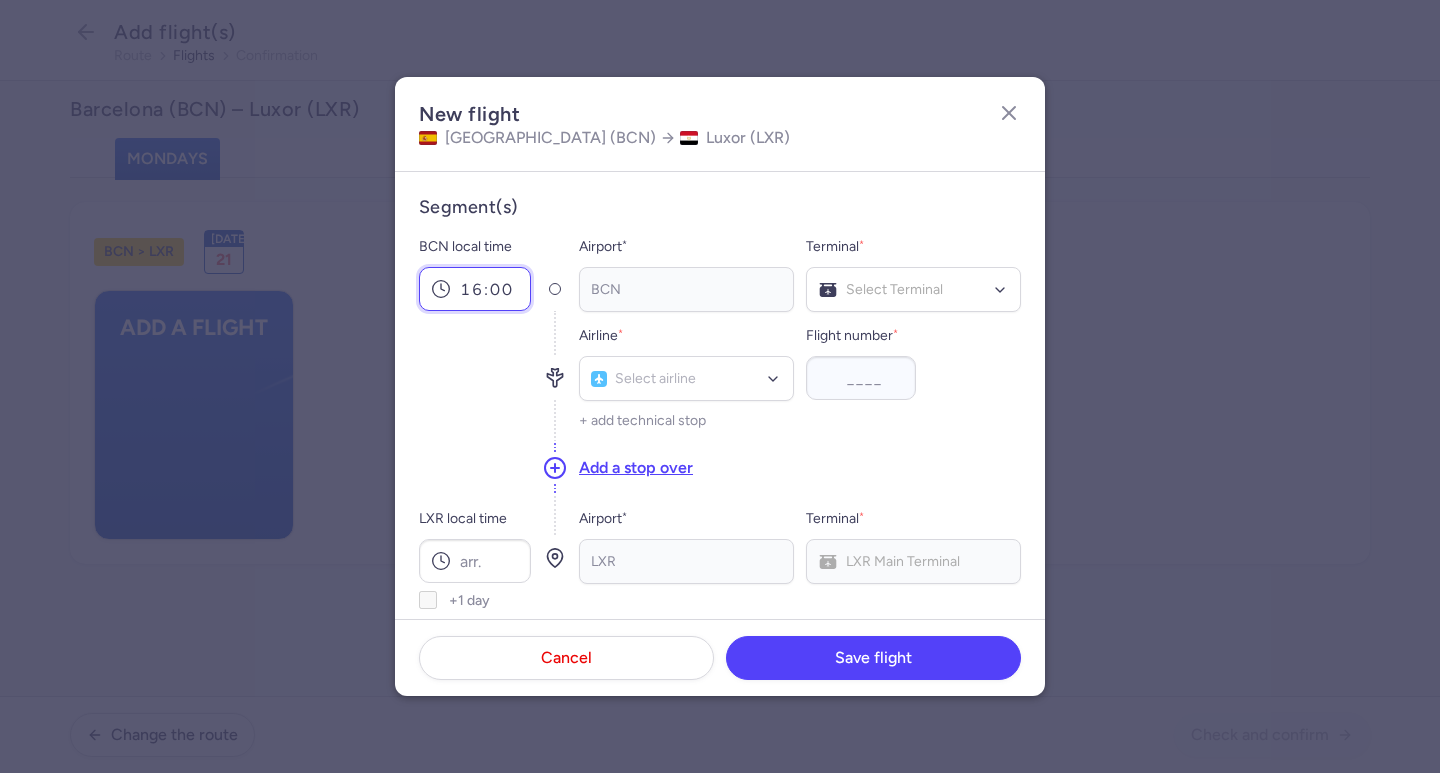 type on "16:00" 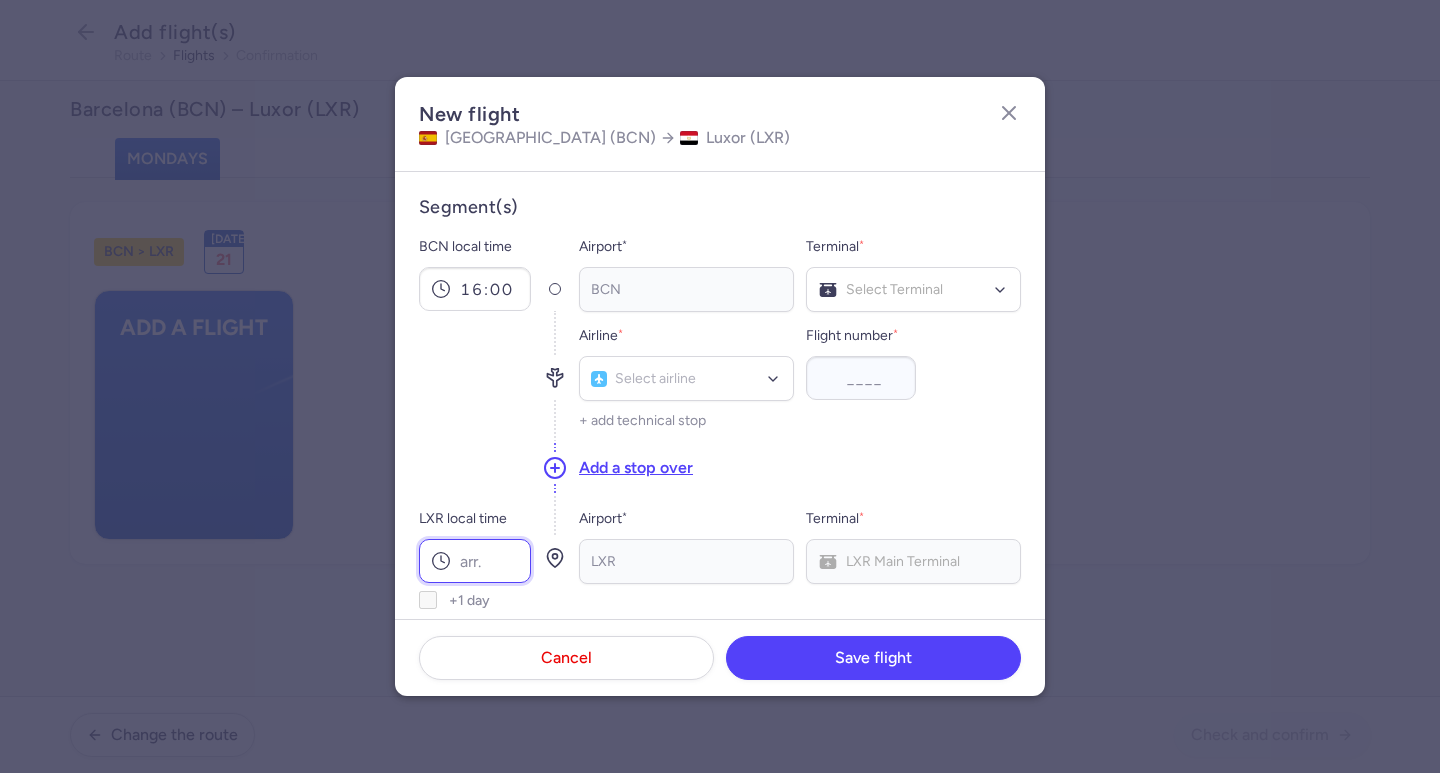 click on "LXR local time" at bounding box center [475, 561] 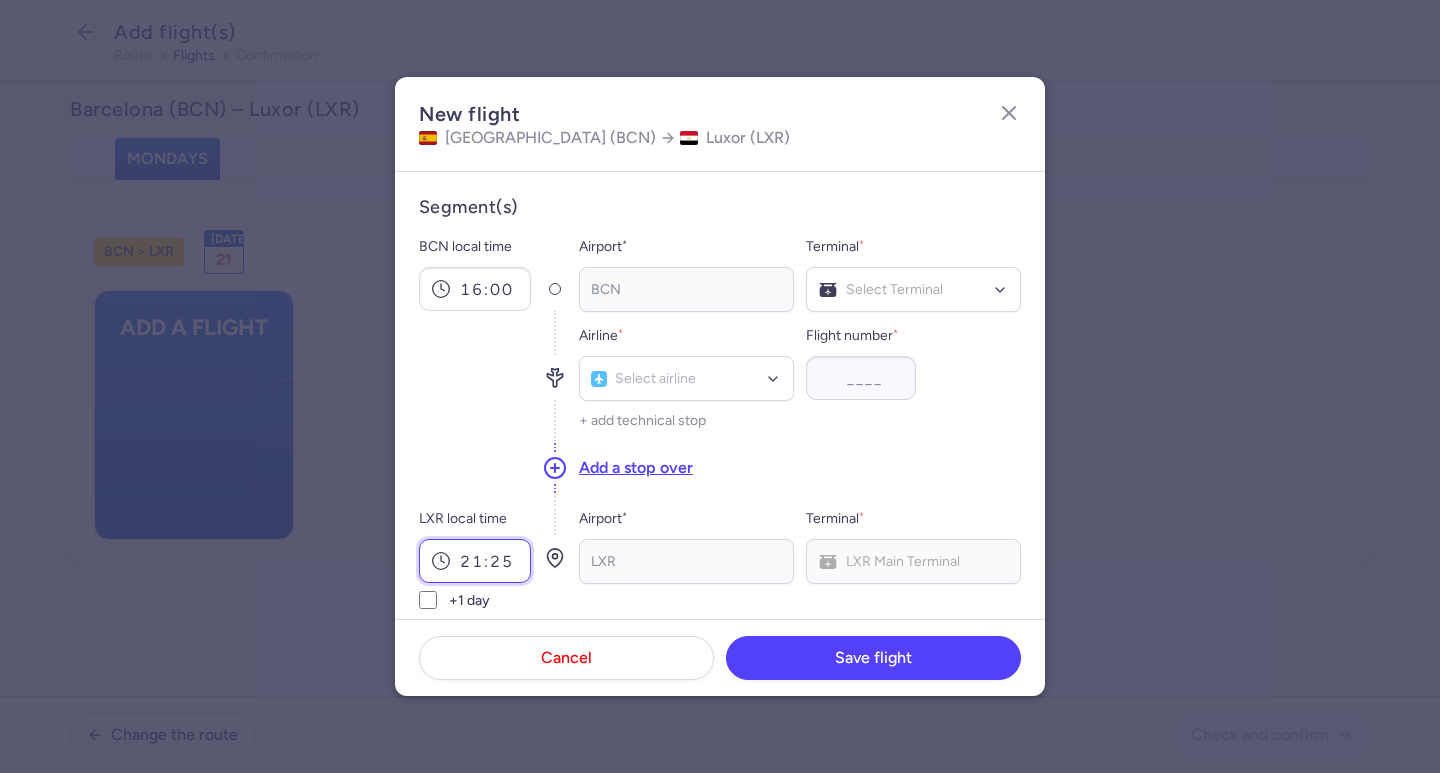 type on "21:25" 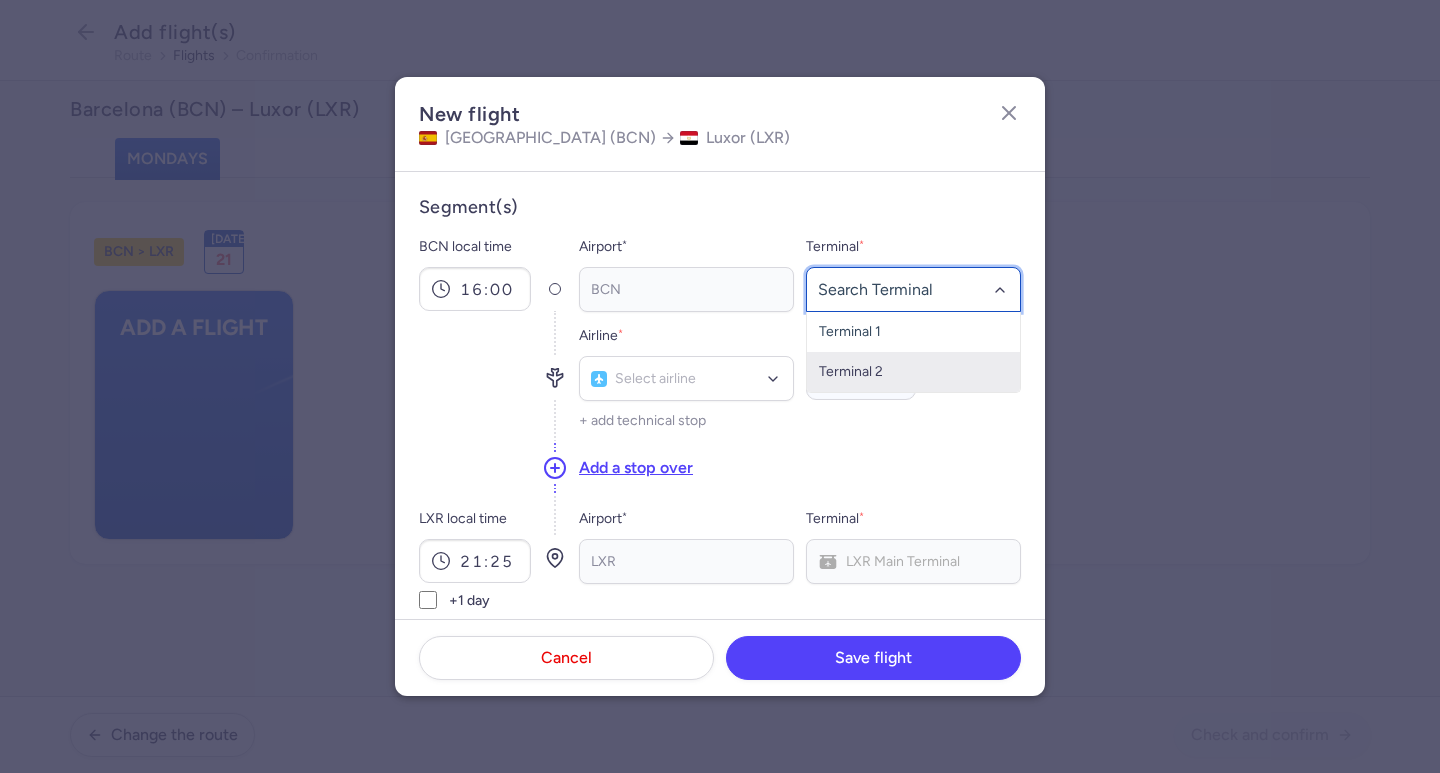 click on "Terminal 2" 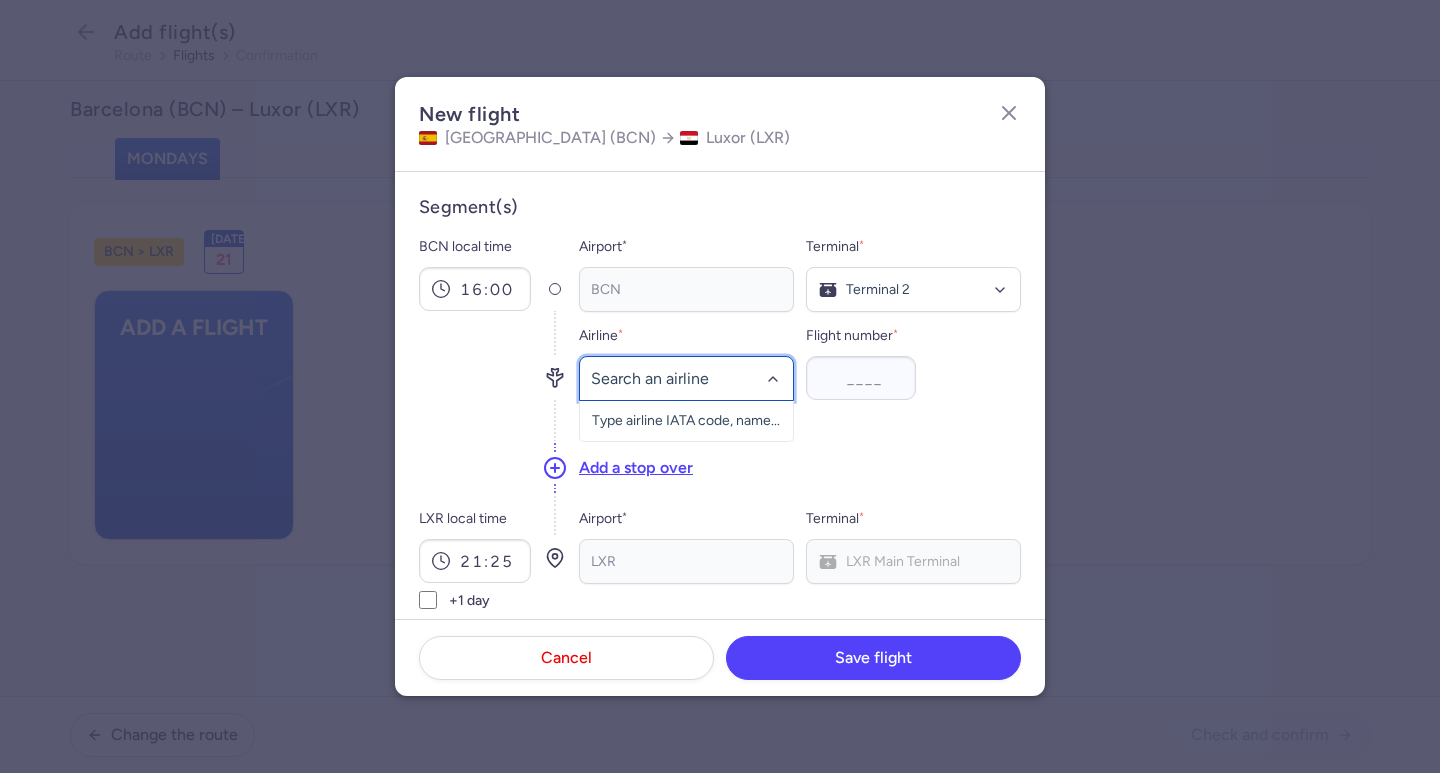 type on "ش" 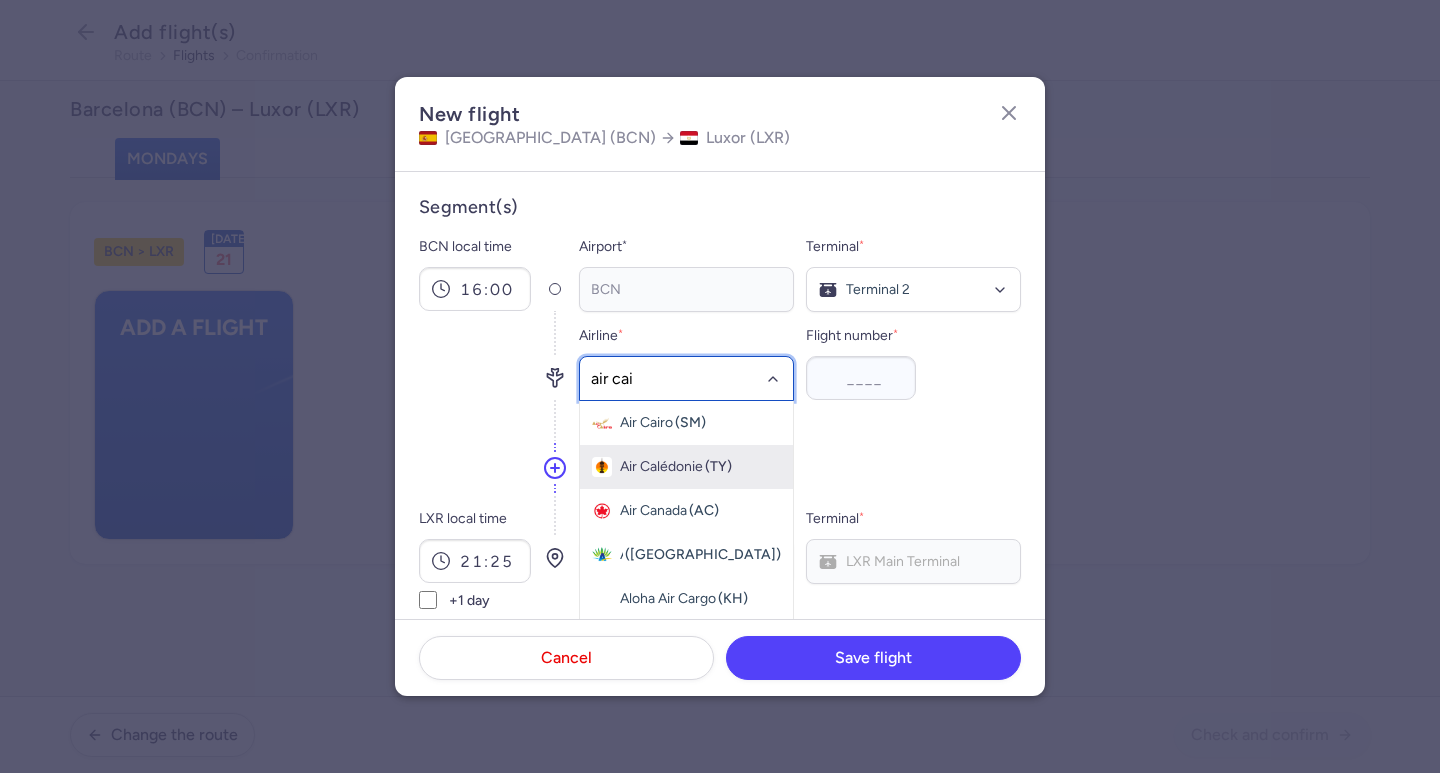 type on "air cair" 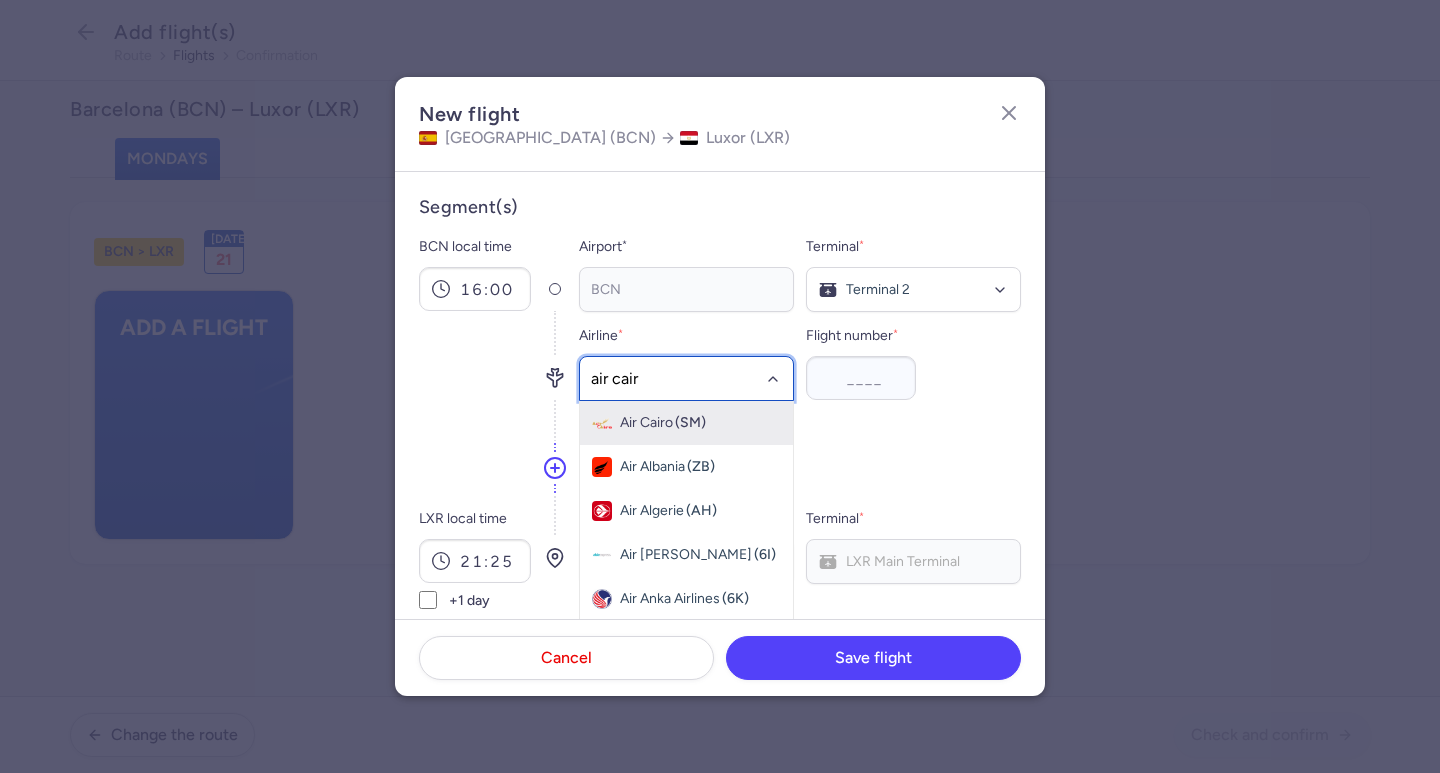 click on "(SM)" at bounding box center [690, 423] 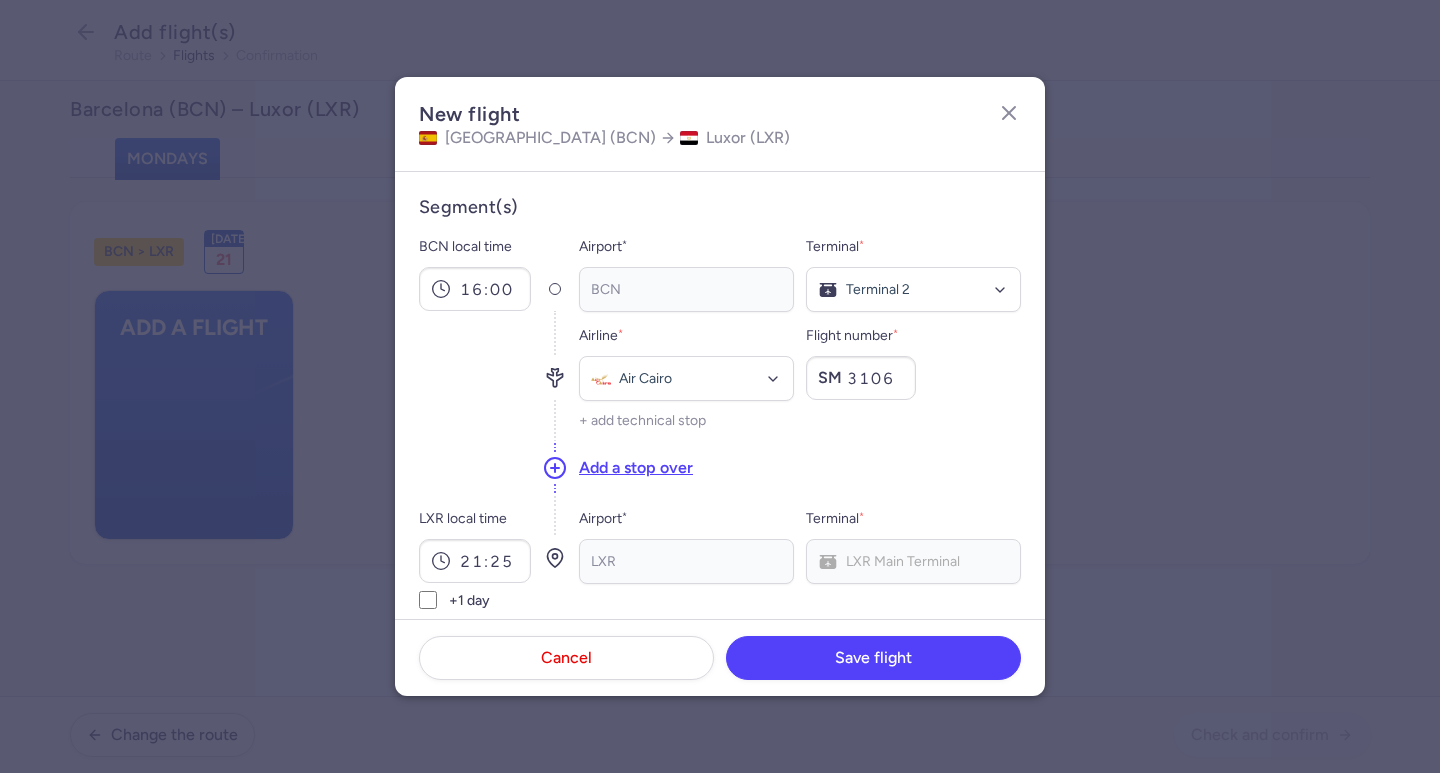 type on "3106" 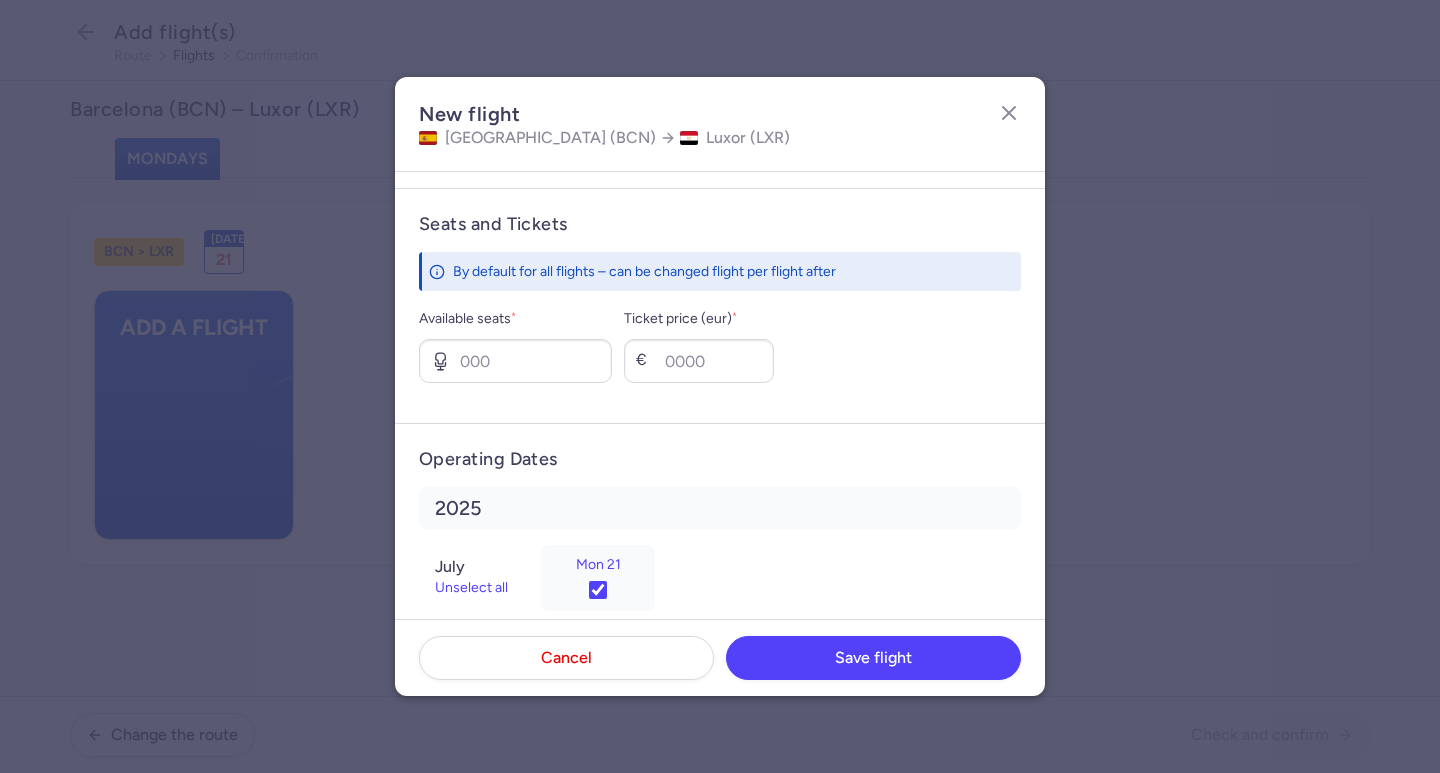 scroll, scrollTop: 753, scrollLeft: 0, axis: vertical 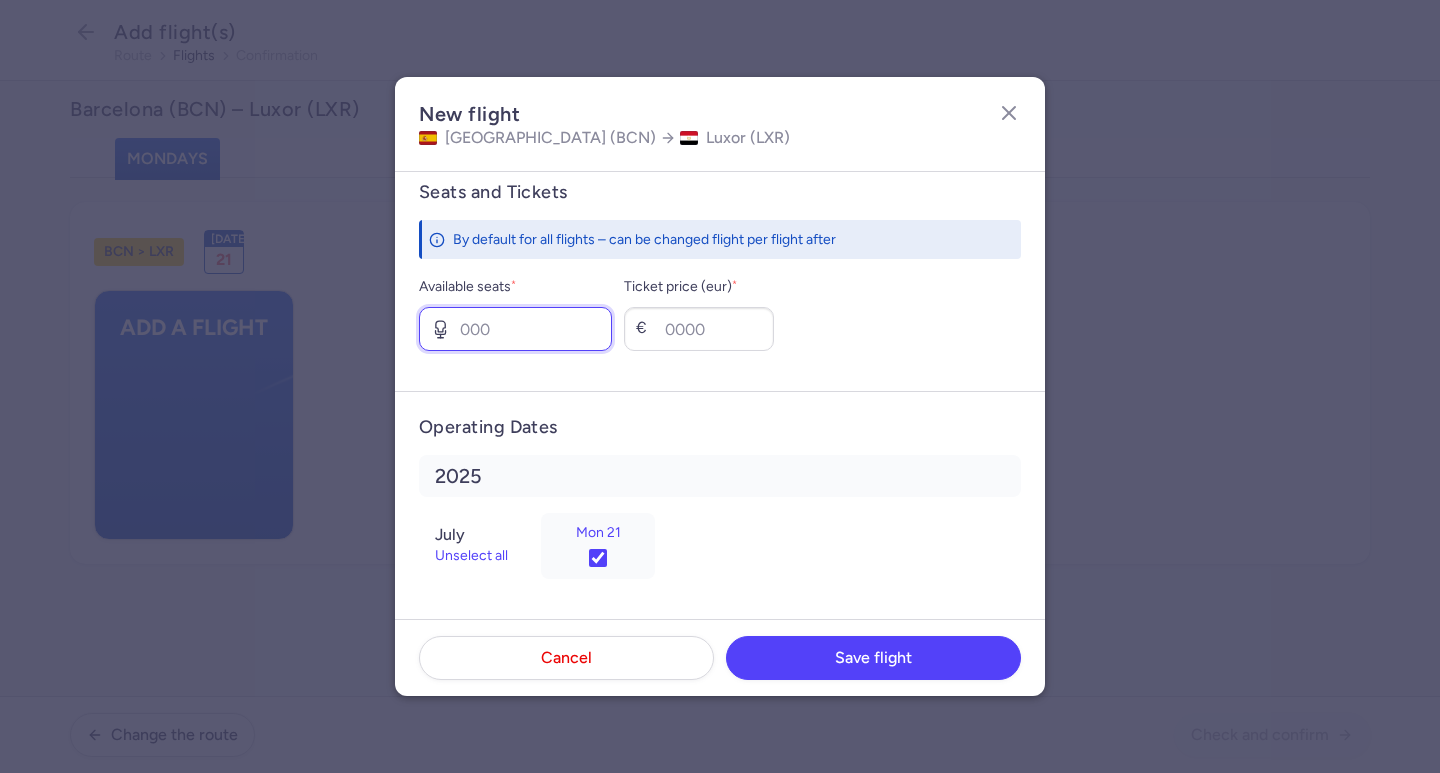 click on "Available seats  *" at bounding box center [515, 329] 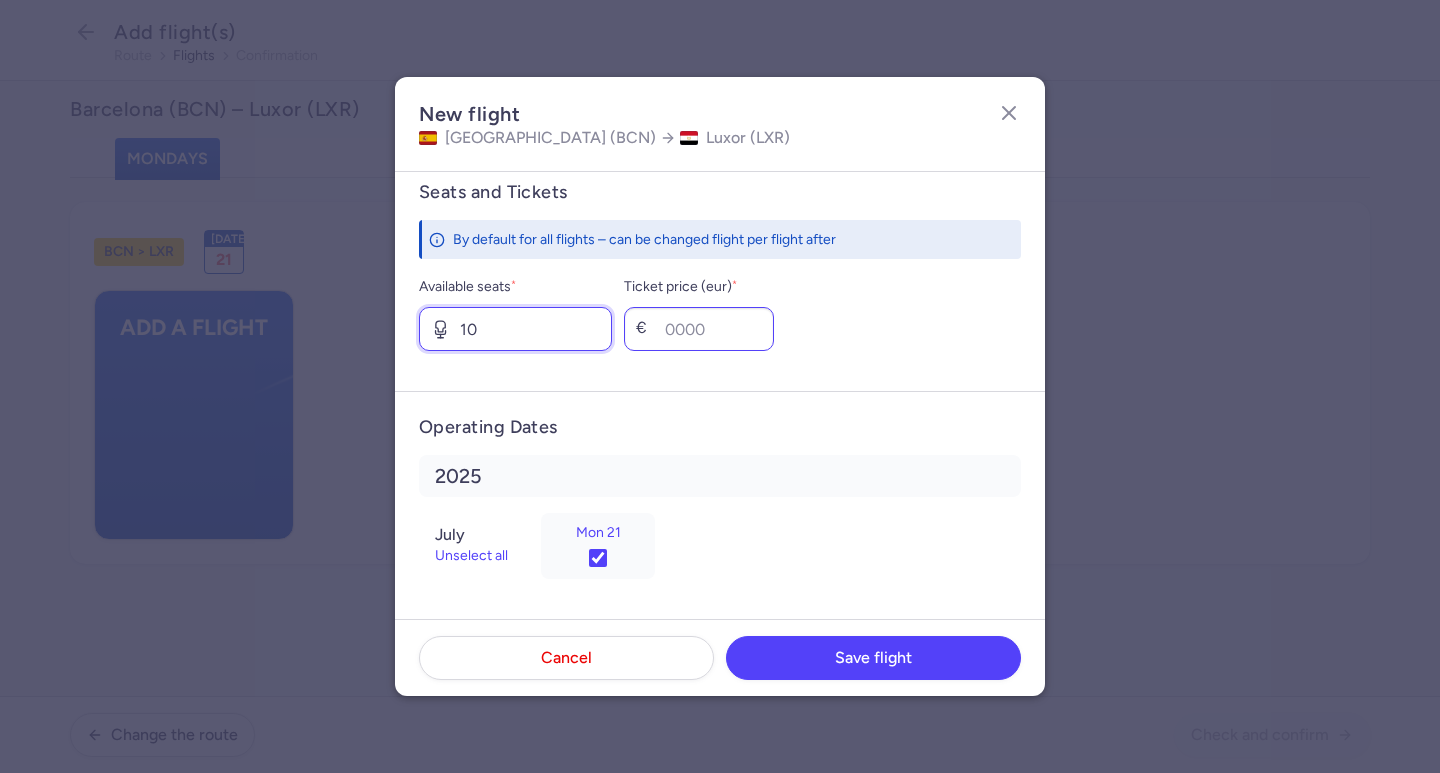 type on "10" 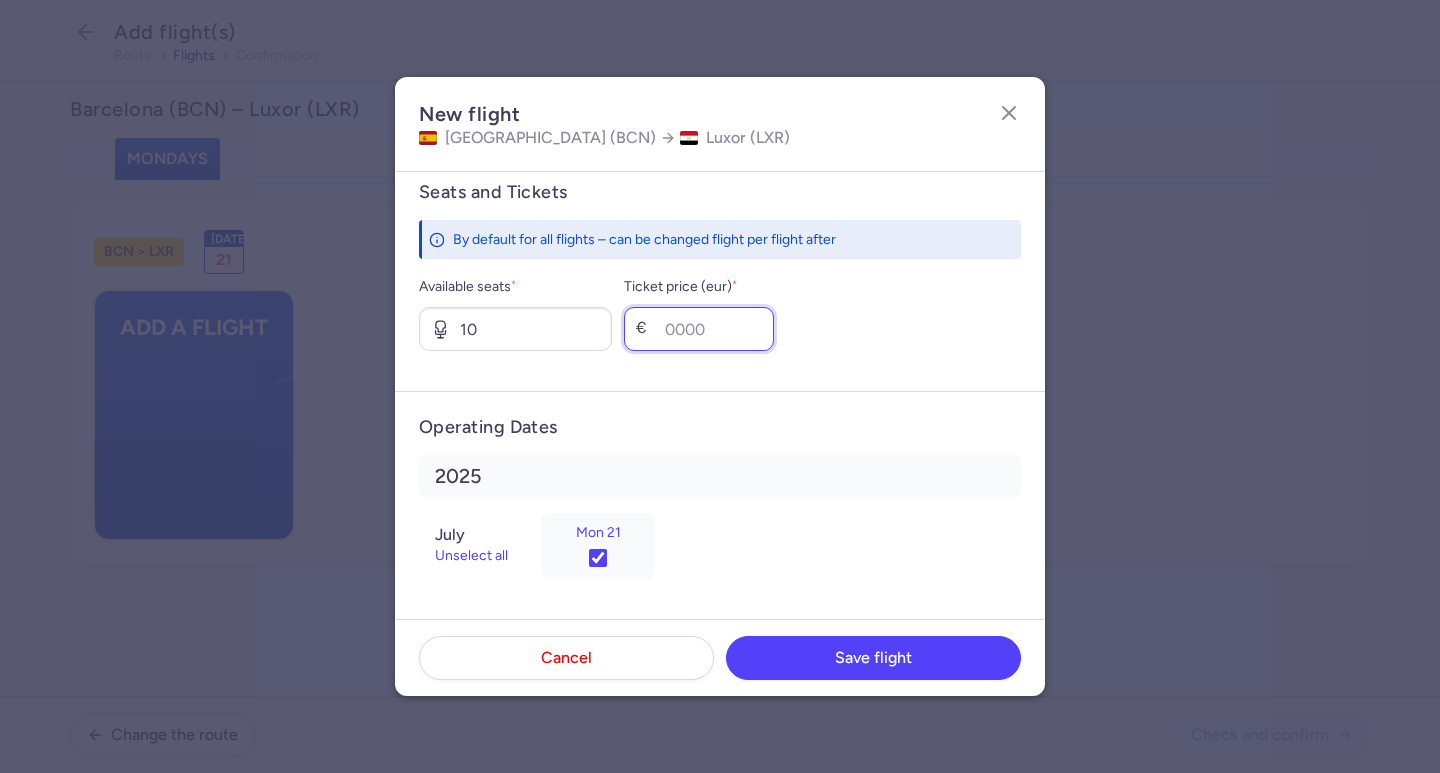 click on "Ticket price (eur)  *" at bounding box center [699, 329] 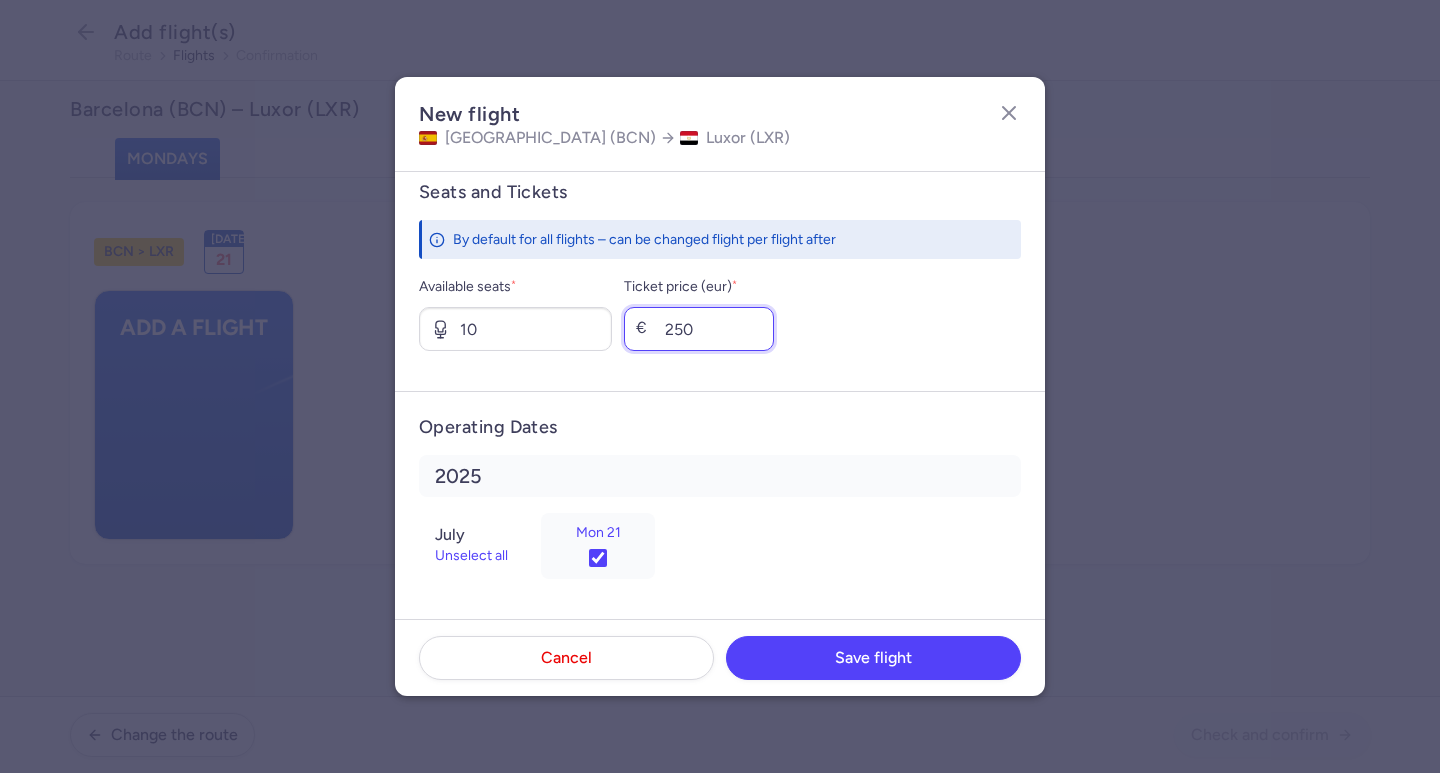 type on "250" 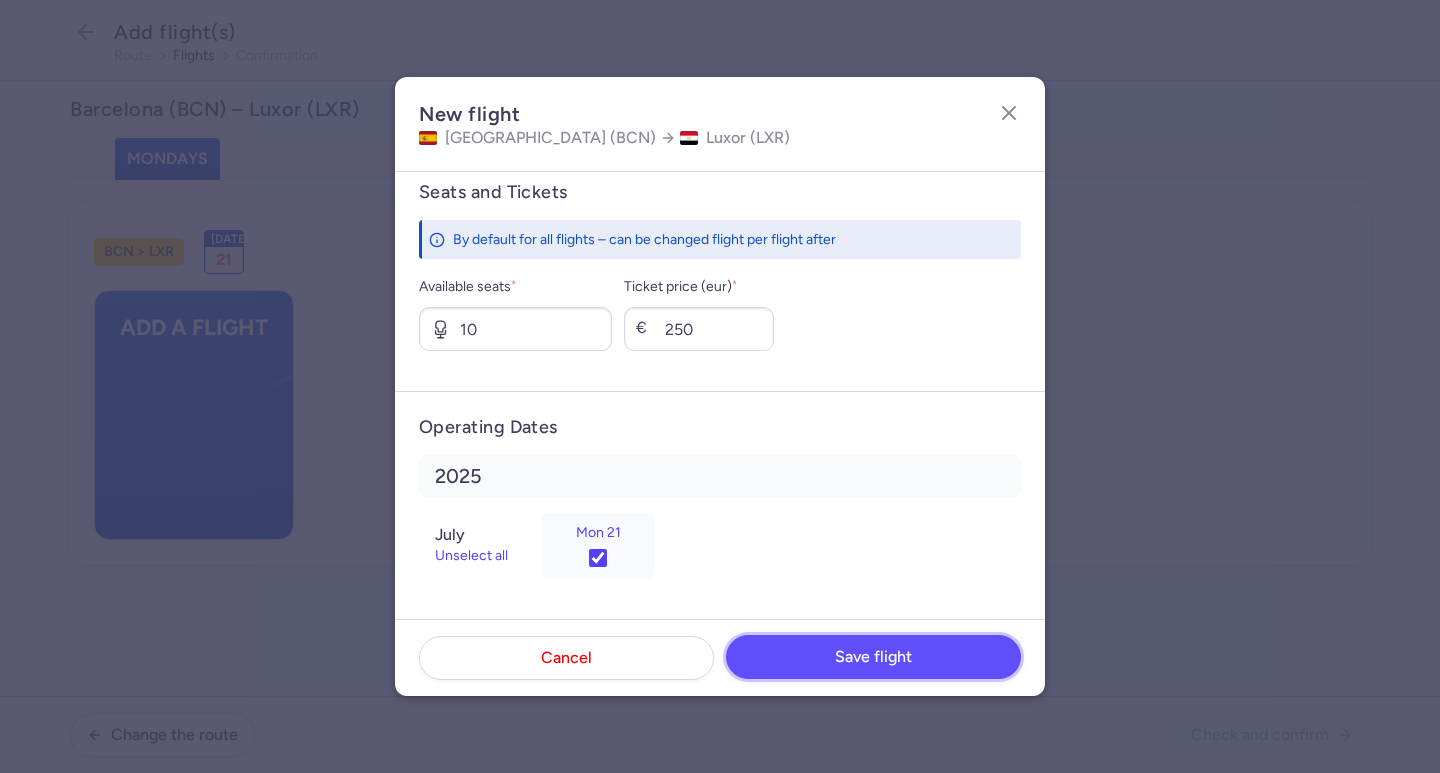 click on "Save flight" at bounding box center (873, 657) 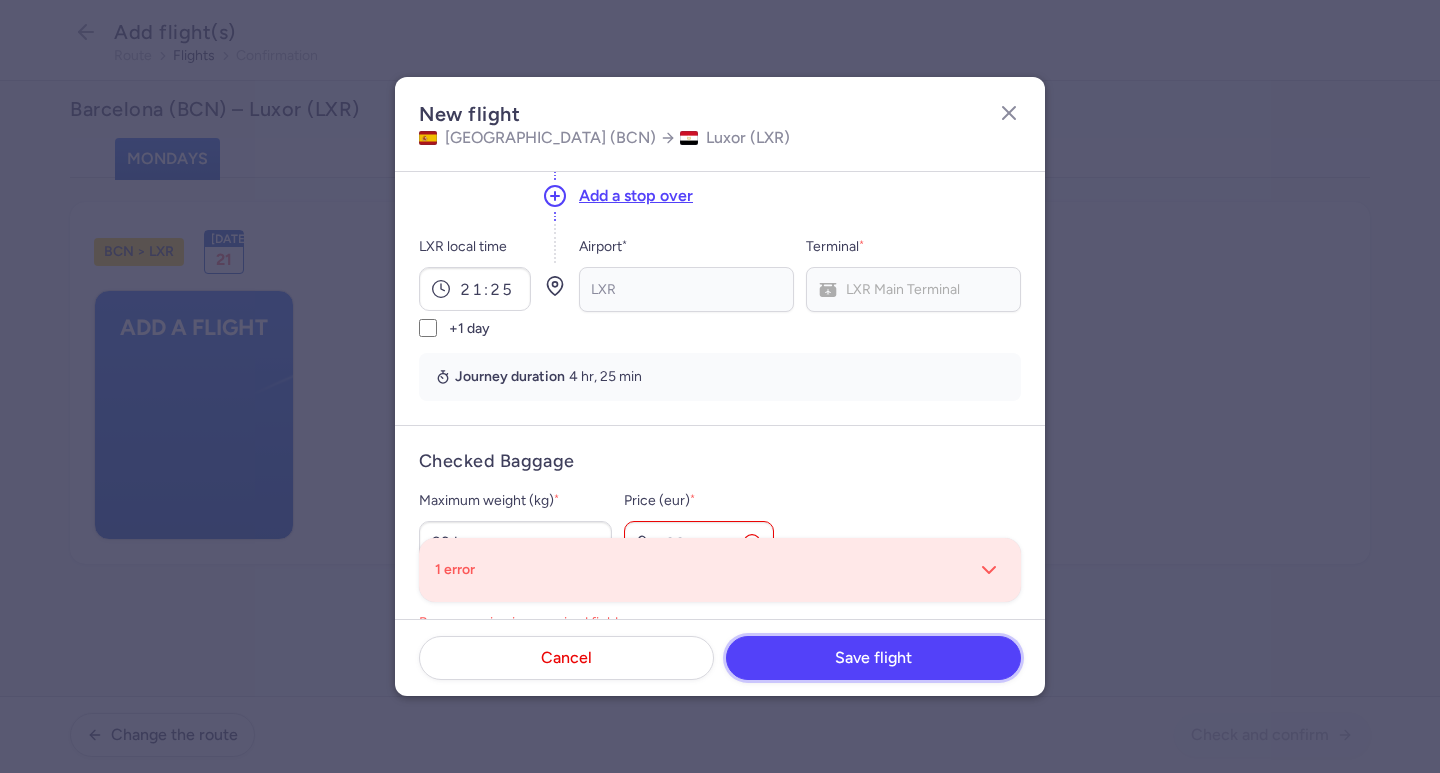 scroll, scrollTop: 472, scrollLeft: 0, axis: vertical 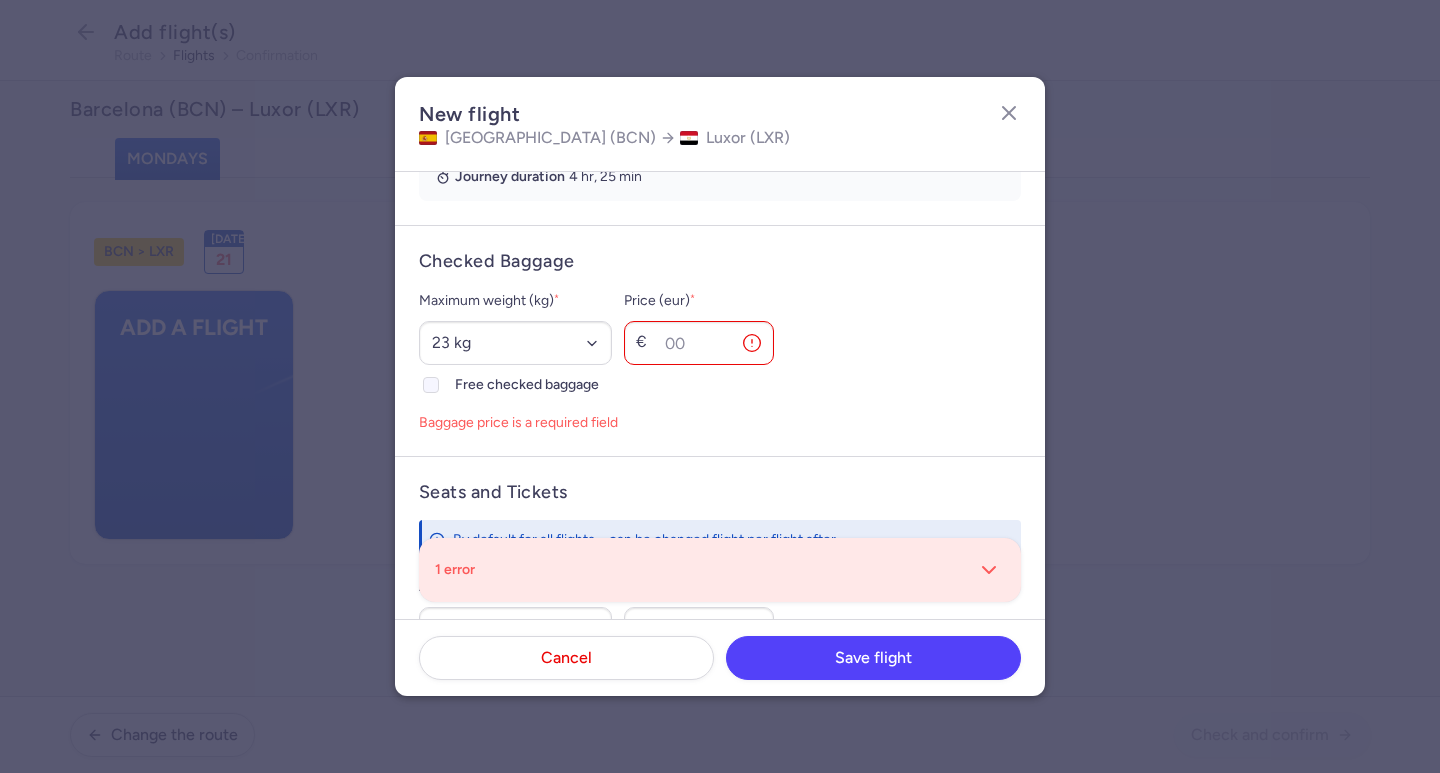 click on "Free checked baggage" 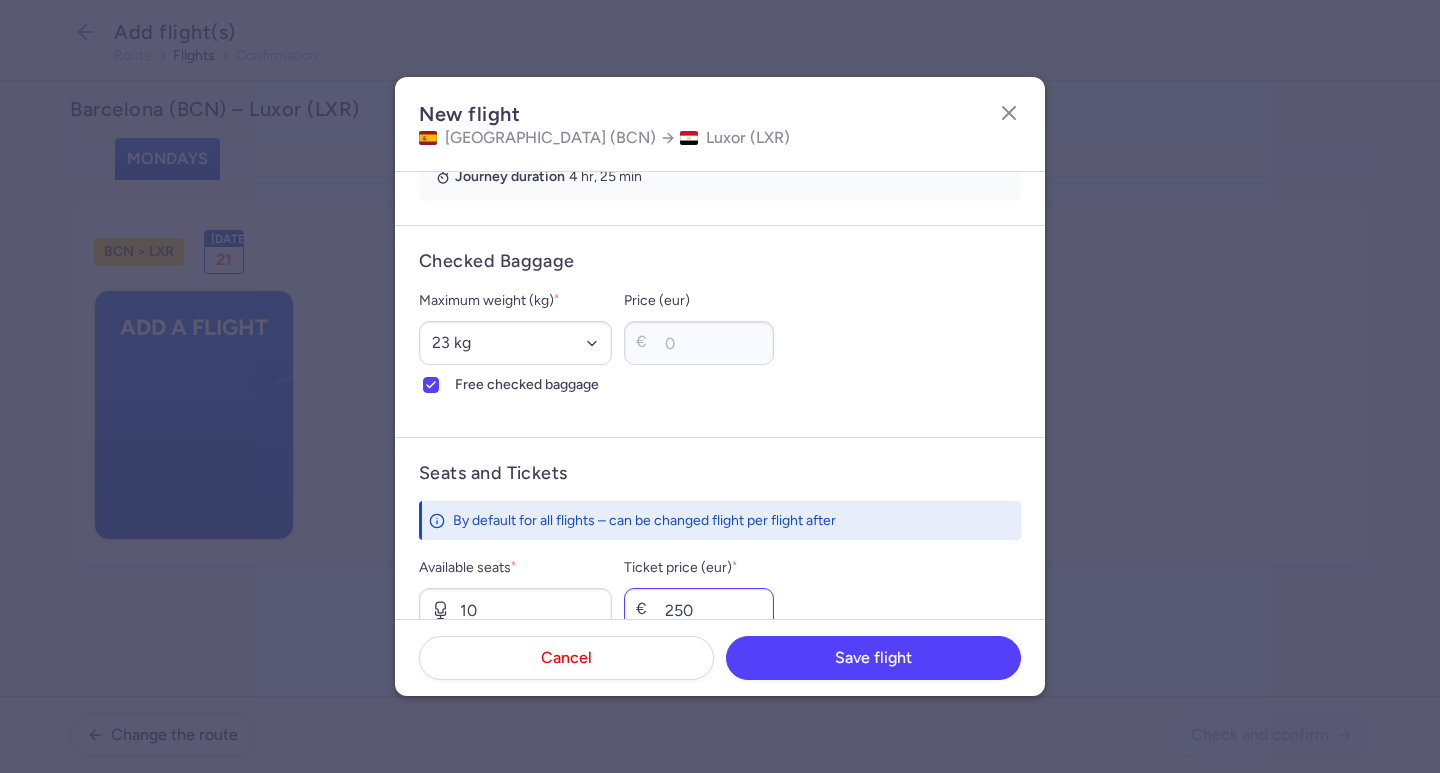 scroll, scrollTop: 753, scrollLeft: 0, axis: vertical 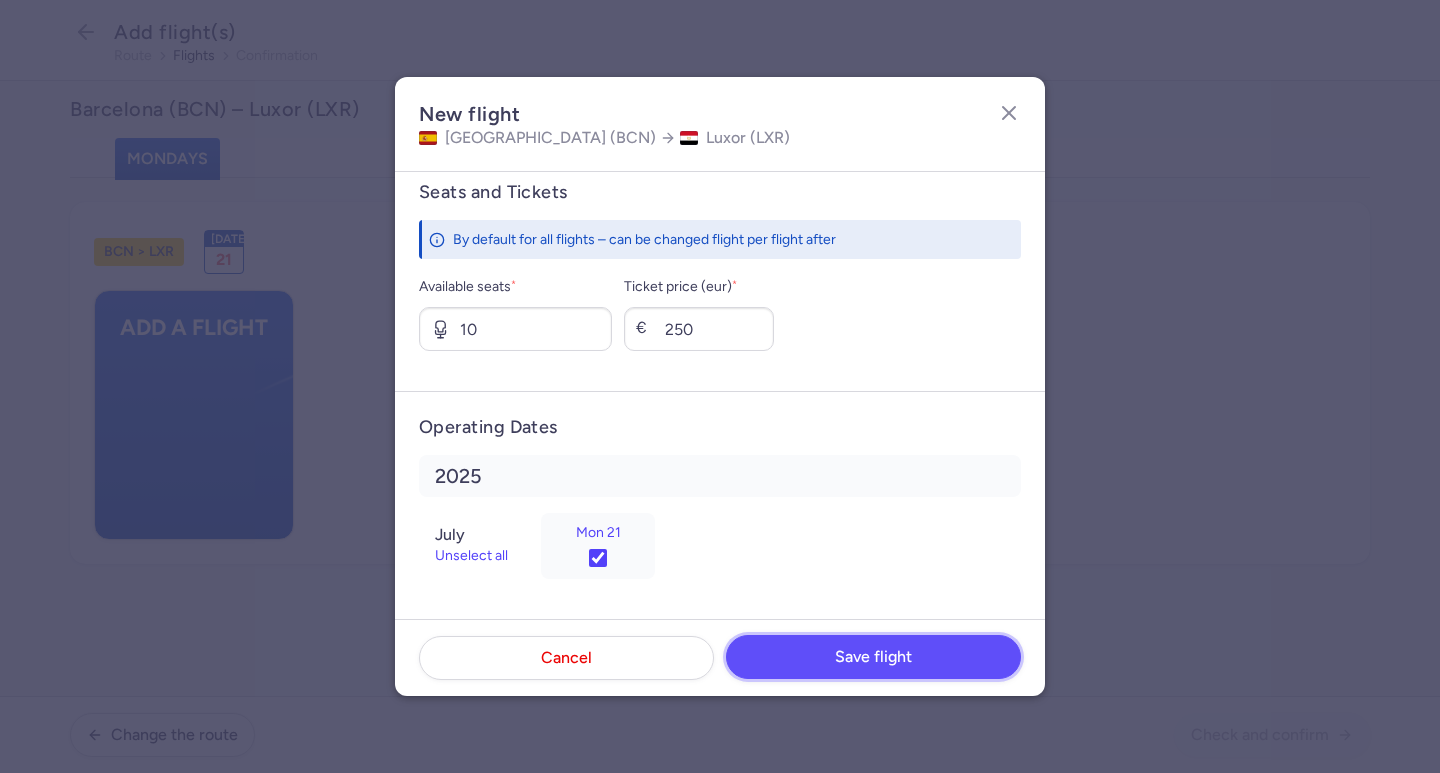 click on "Save flight" at bounding box center (873, 657) 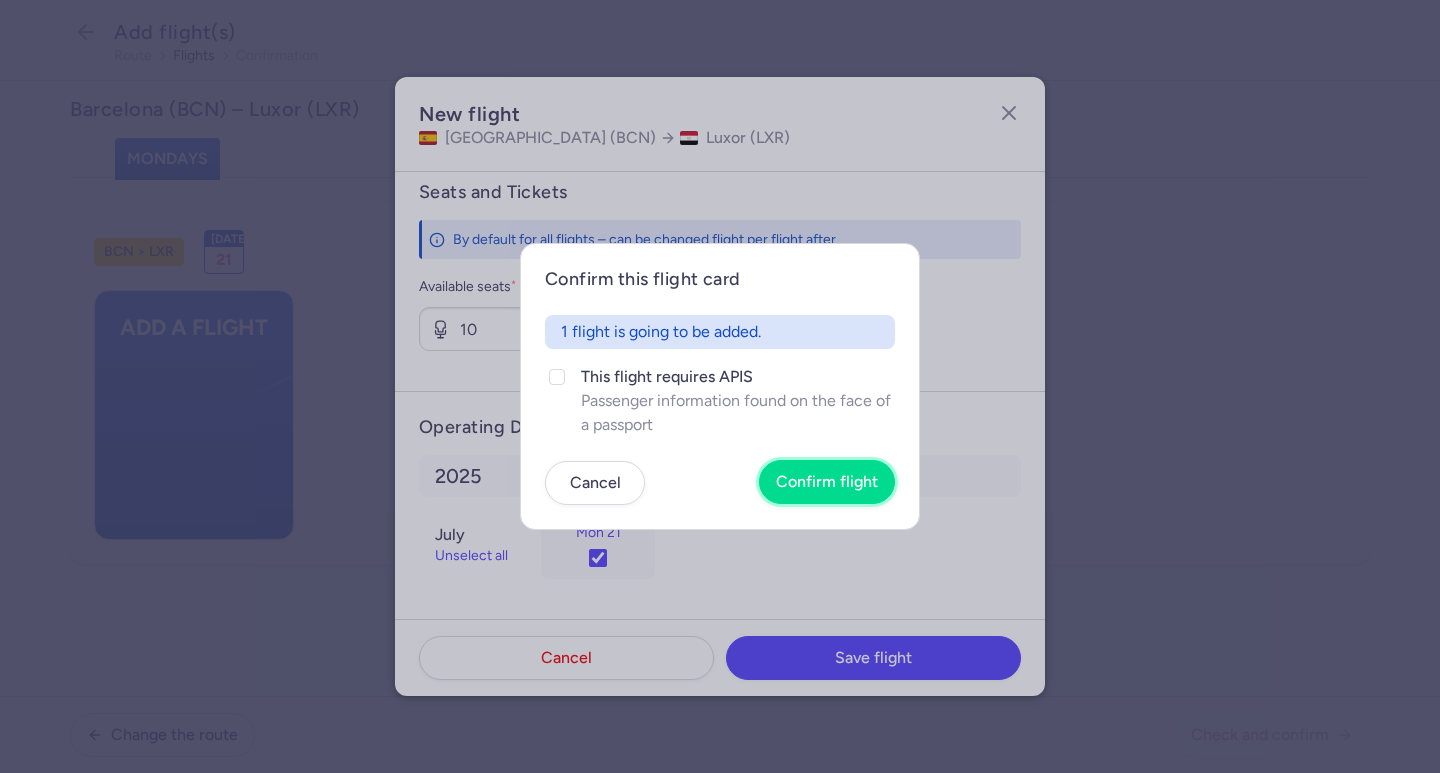 click on "Confirm flight" at bounding box center [827, 482] 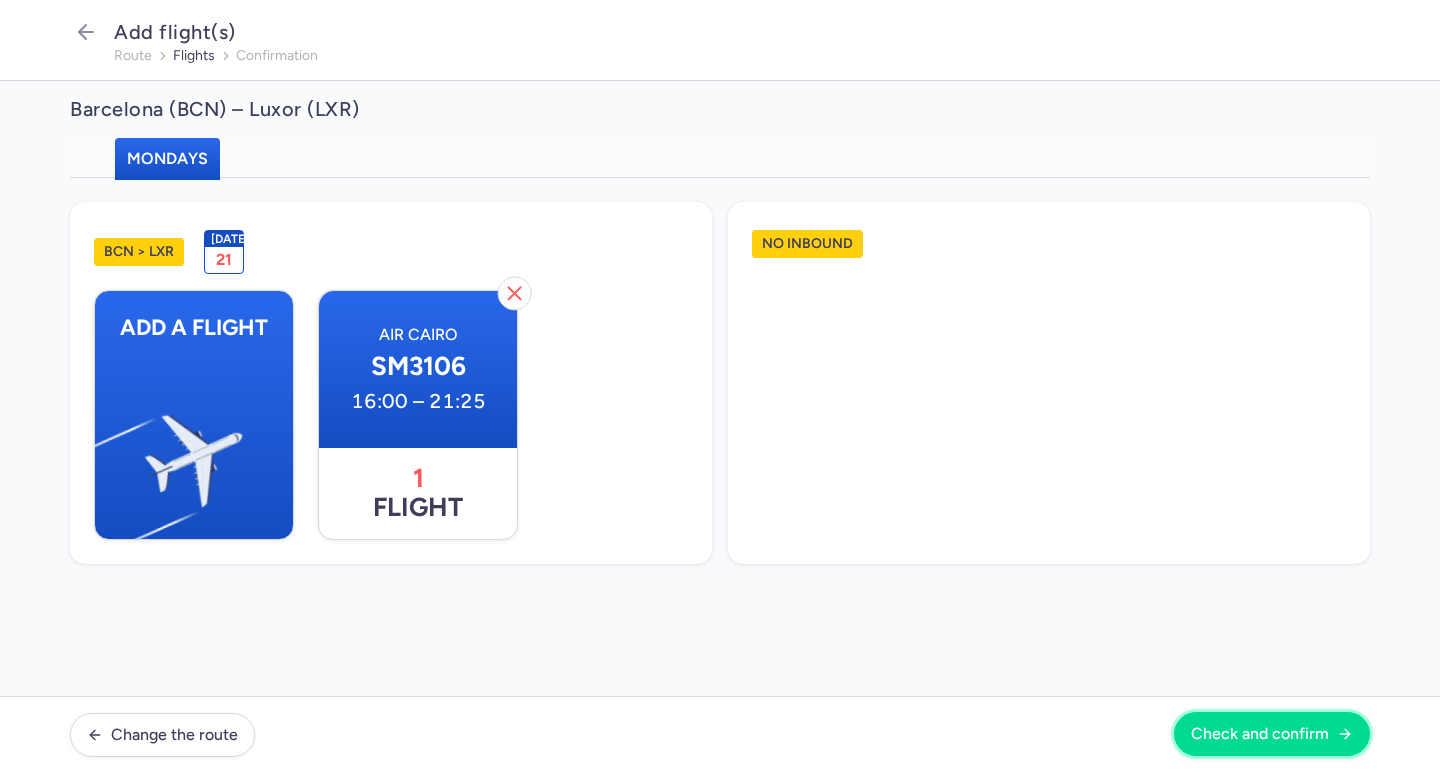 click on "Check and confirm" at bounding box center (1272, 734) 